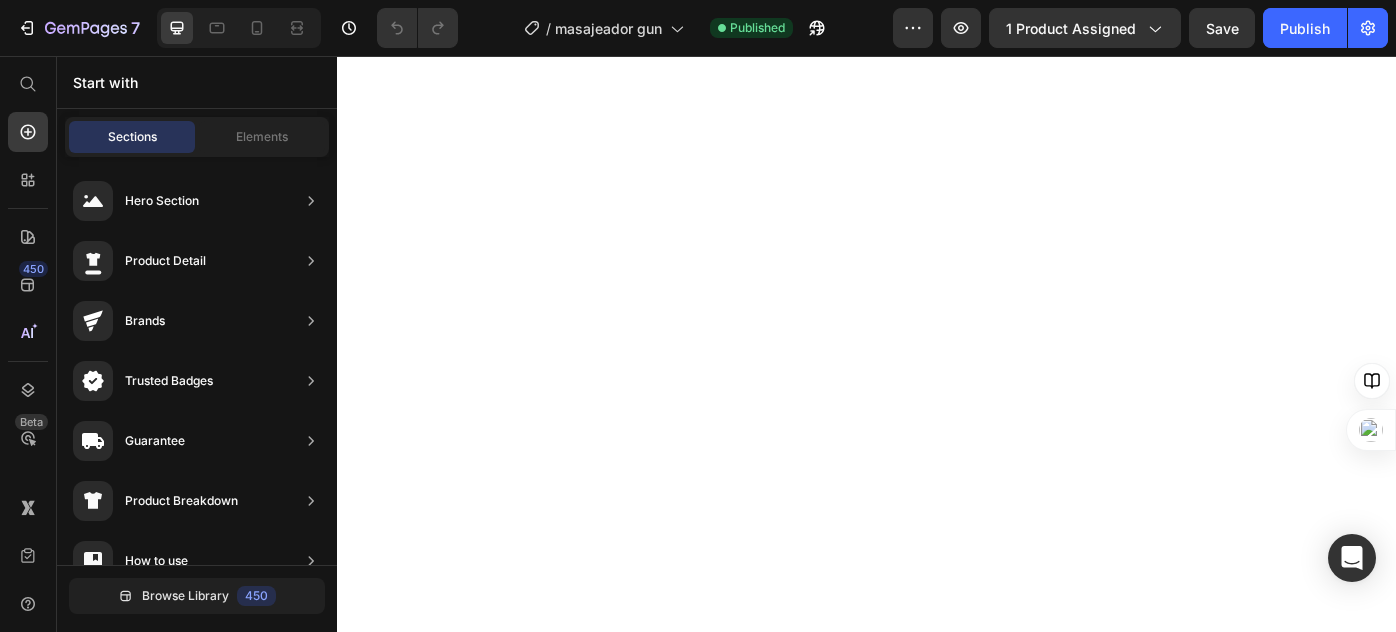 scroll, scrollTop: 0, scrollLeft: 0, axis: both 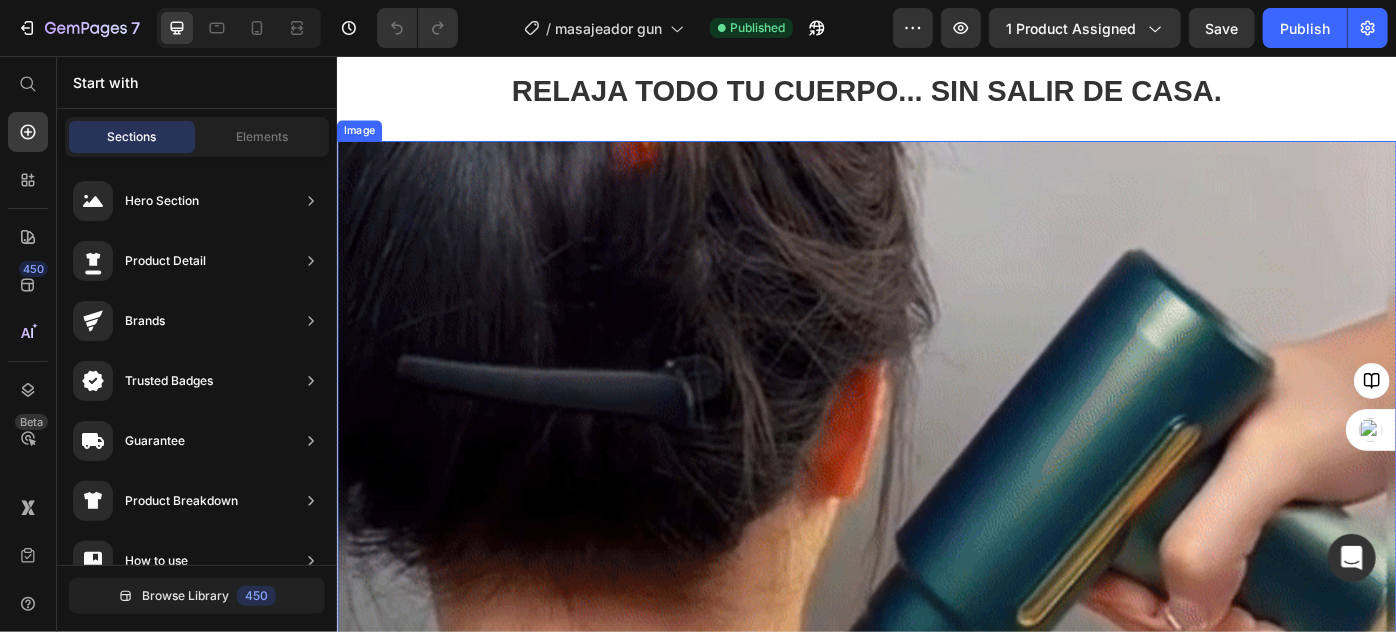 click at bounding box center [936, 951] 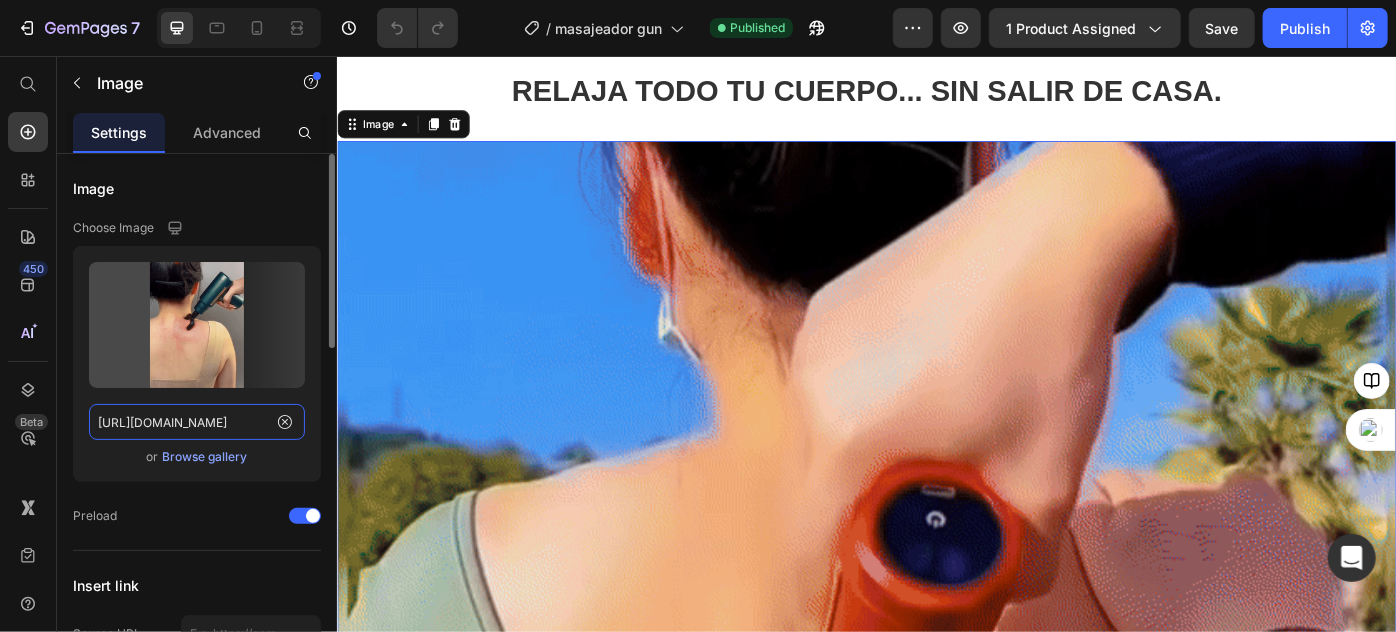 click on "[URL][DOMAIN_NAME]" 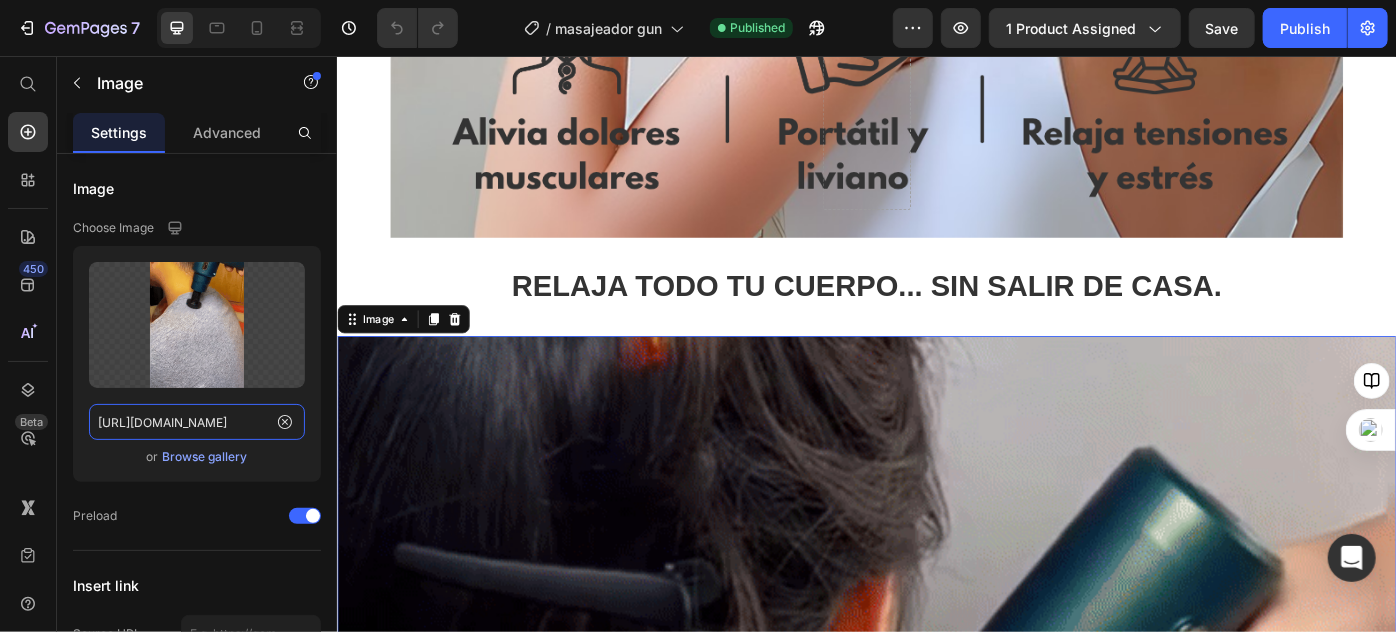 scroll, scrollTop: 1181, scrollLeft: 0, axis: vertical 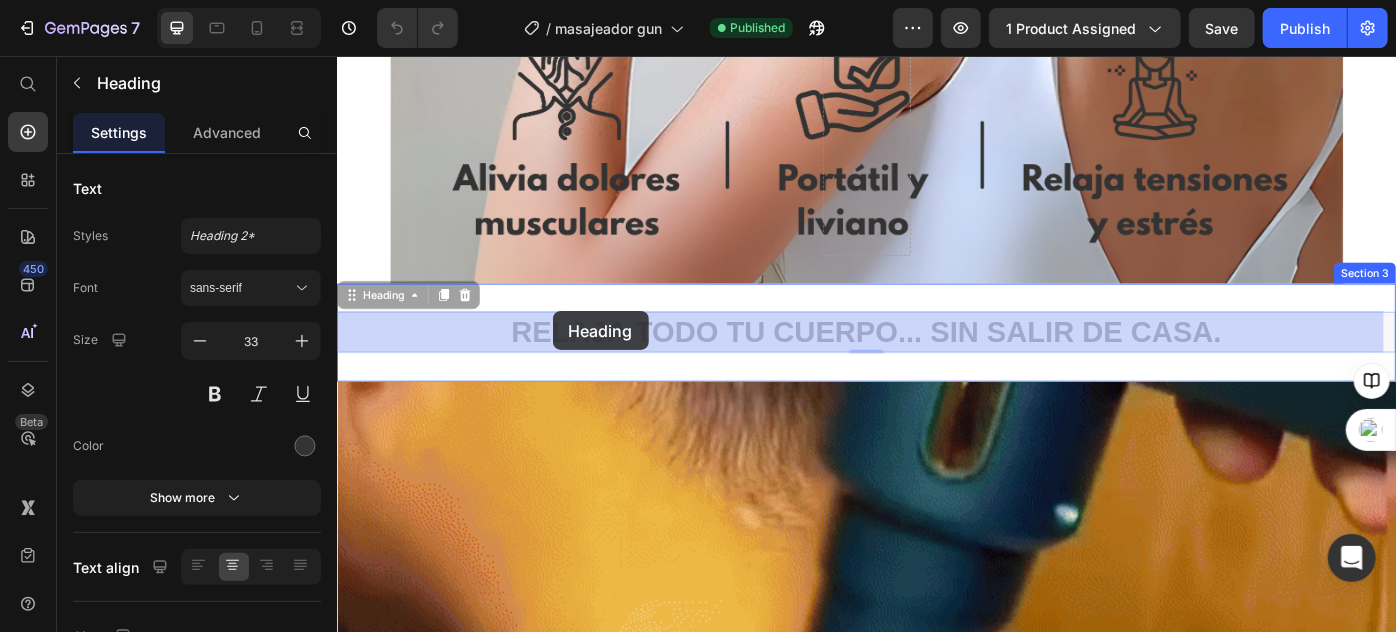 drag, startPoint x: 1235, startPoint y: 358, endPoint x: 592, endPoint y: 344, distance: 643.1524 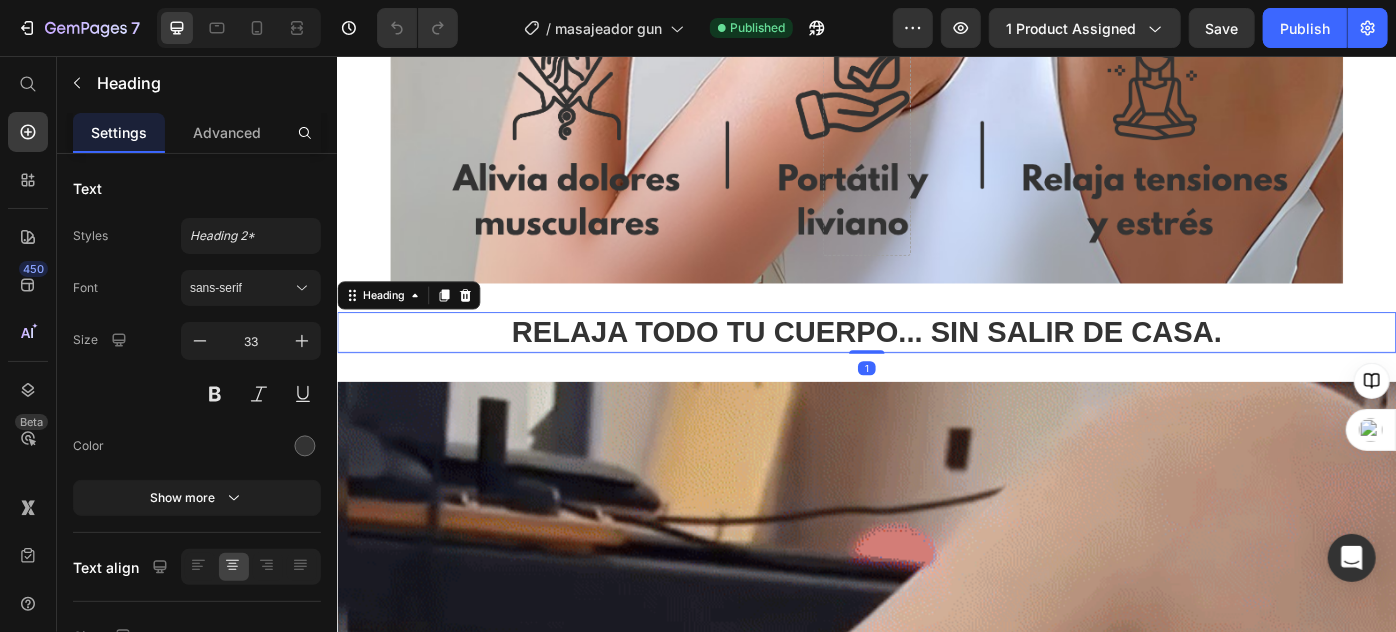 click on "Relaja todo tu cuerpo... sin salir de casa." at bounding box center [936, 368] 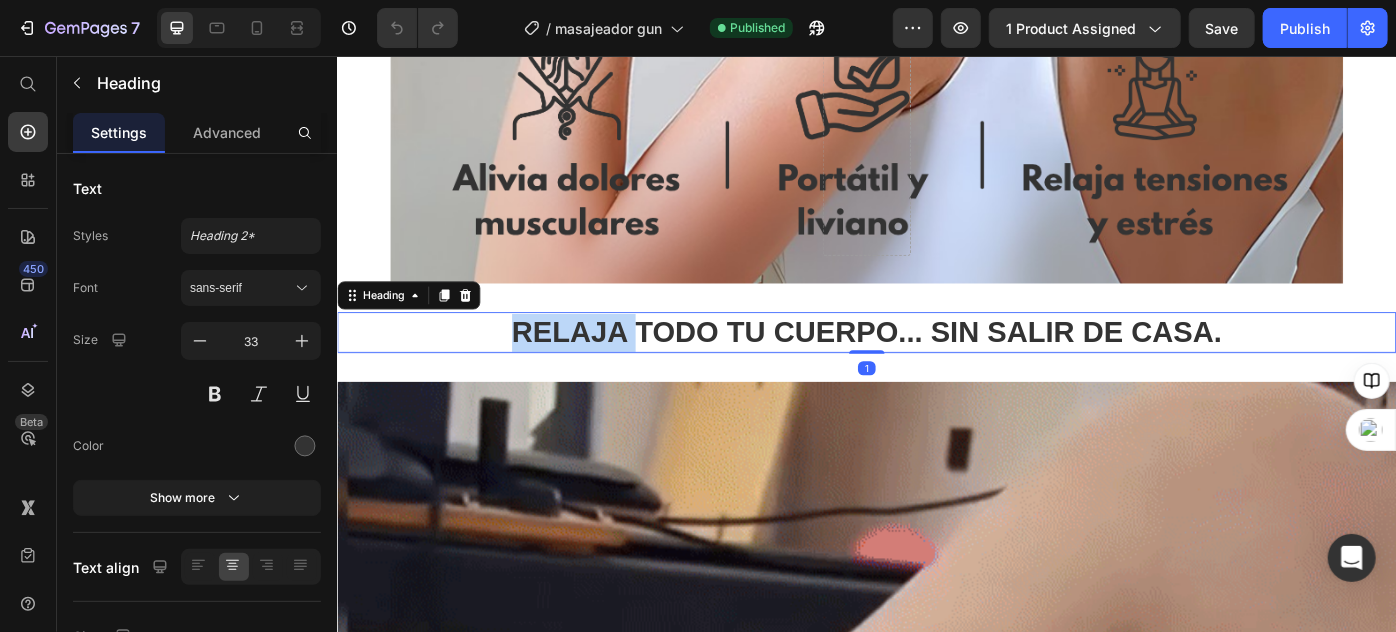 click on "Relaja todo tu cuerpo... sin salir de casa." at bounding box center [936, 368] 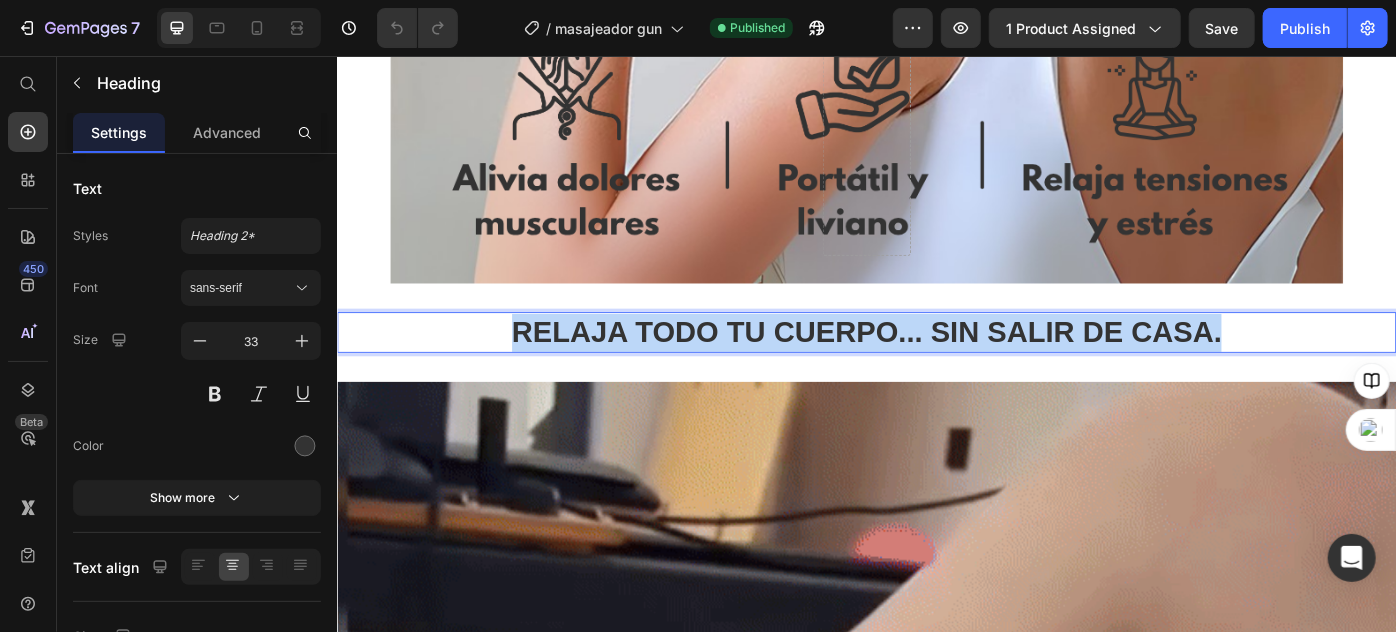 click on "Relaja todo tu cuerpo... sin salir de casa." at bounding box center [936, 368] 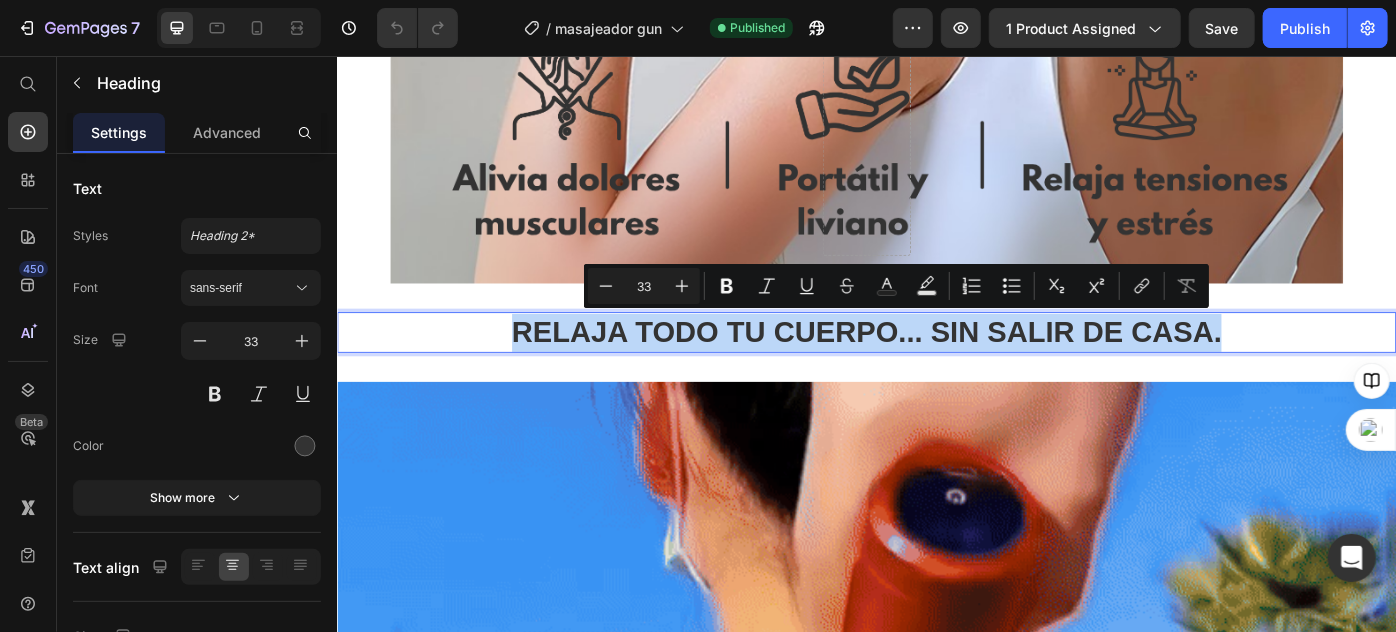 copy on "Relaja todo tu cuerpo... sin salir de casa." 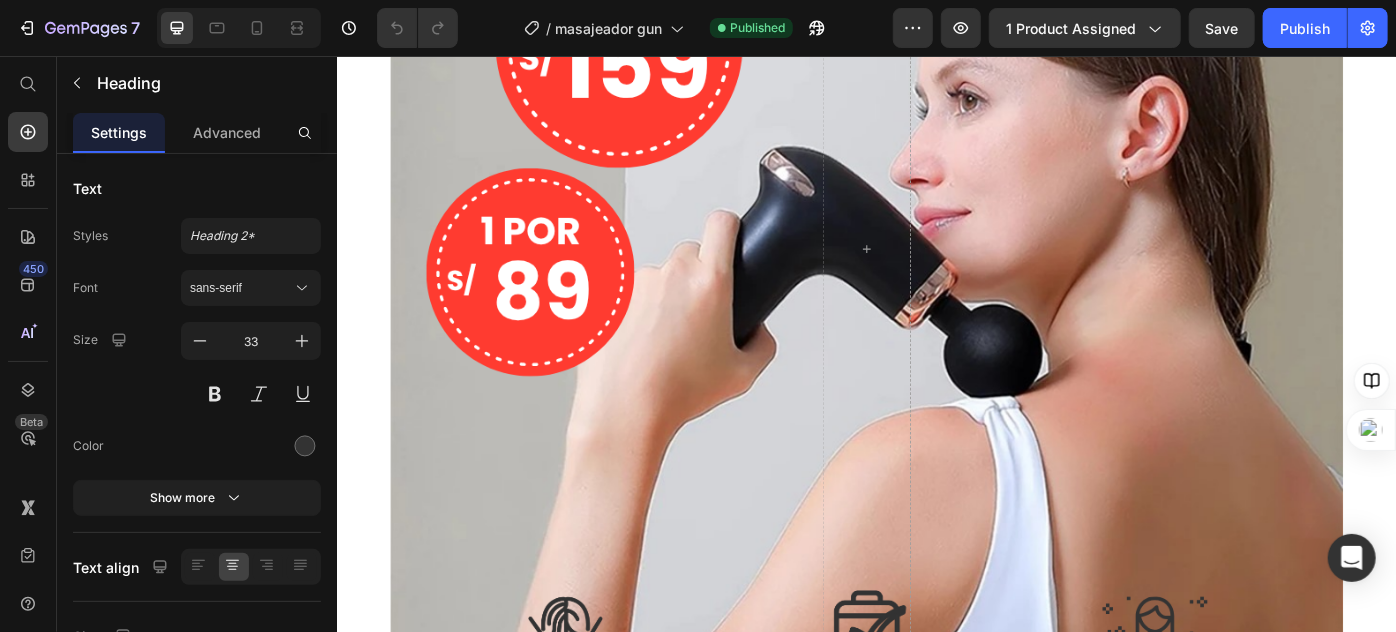 scroll, scrollTop: 181, scrollLeft: 0, axis: vertical 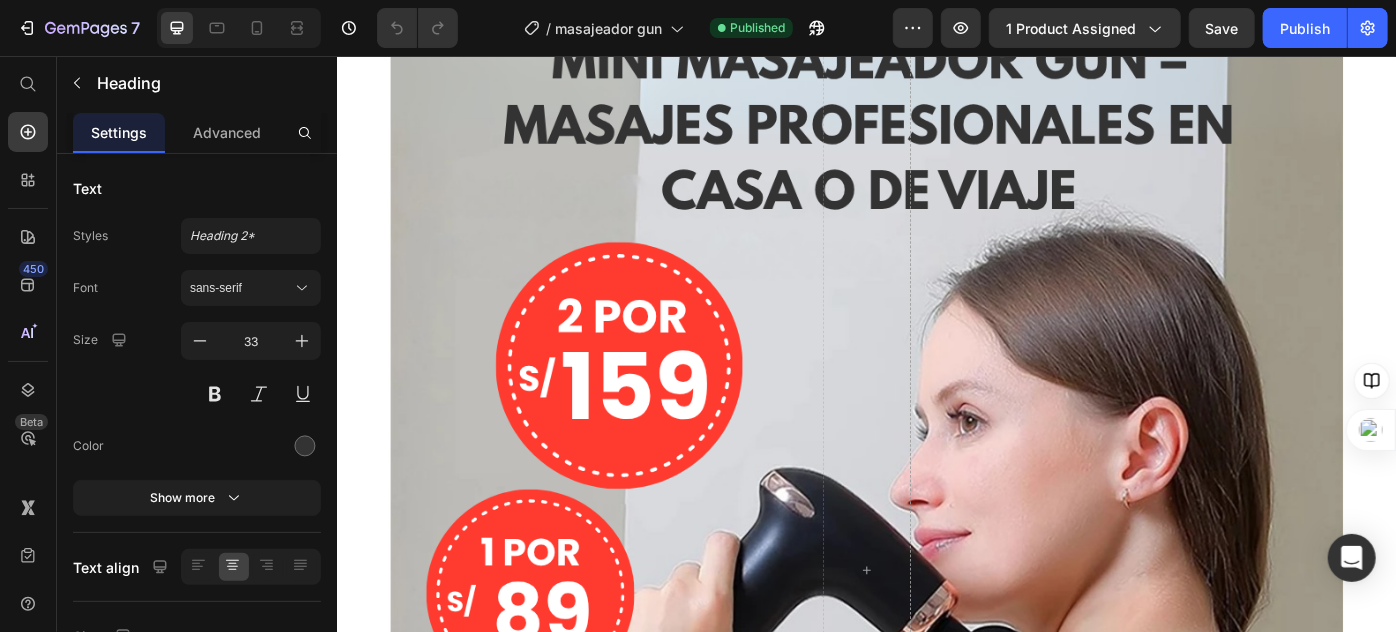 type on "16" 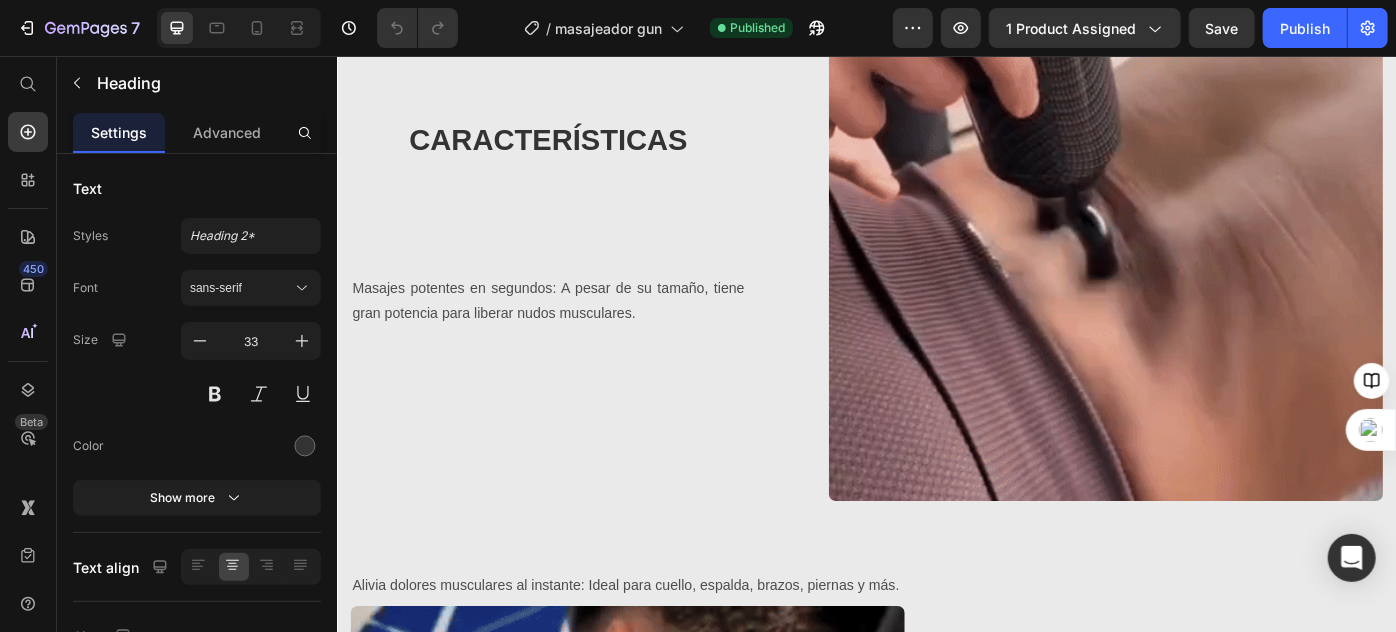 scroll, scrollTop: 3818, scrollLeft: 0, axis: vertical 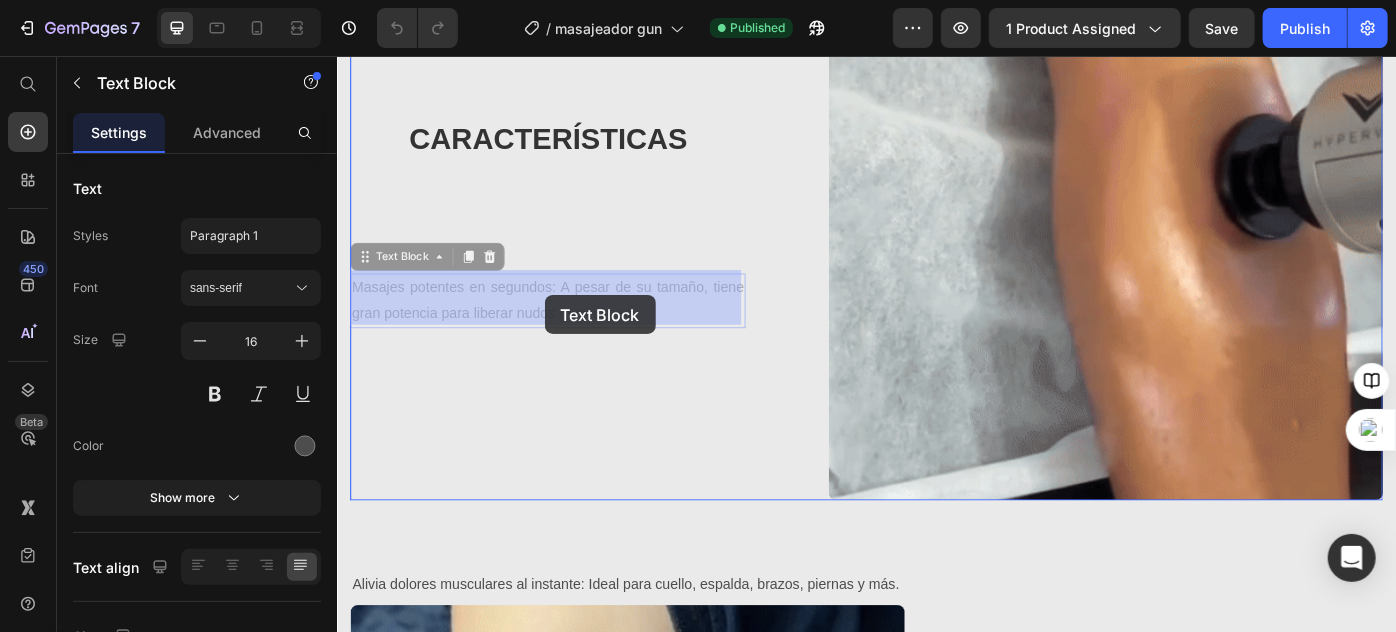 drag, startPoint x: 703, startPoint y: 335, endPoint x: 571, endPoint y: 326, distance: 132.30646 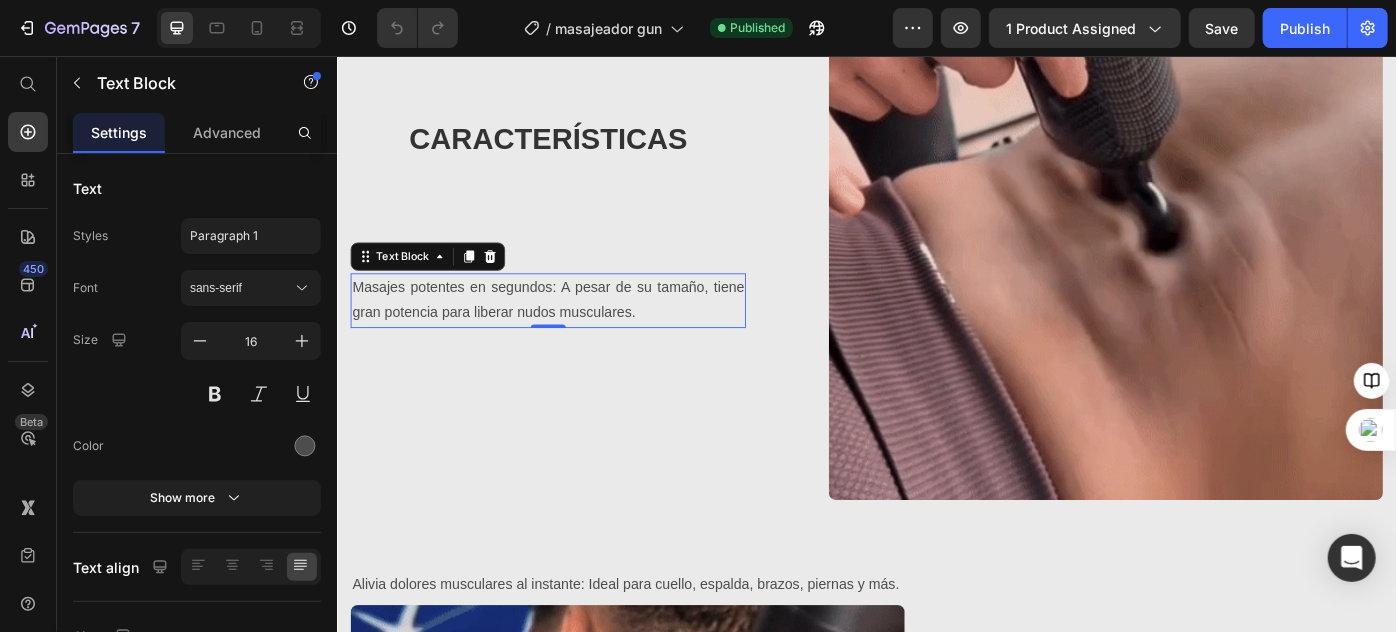 click on "Masajes potentes en segundos: A pesar de su tamaño, tiene gran potencia para liberar nudos musculares." at bounding box center [575, 332] 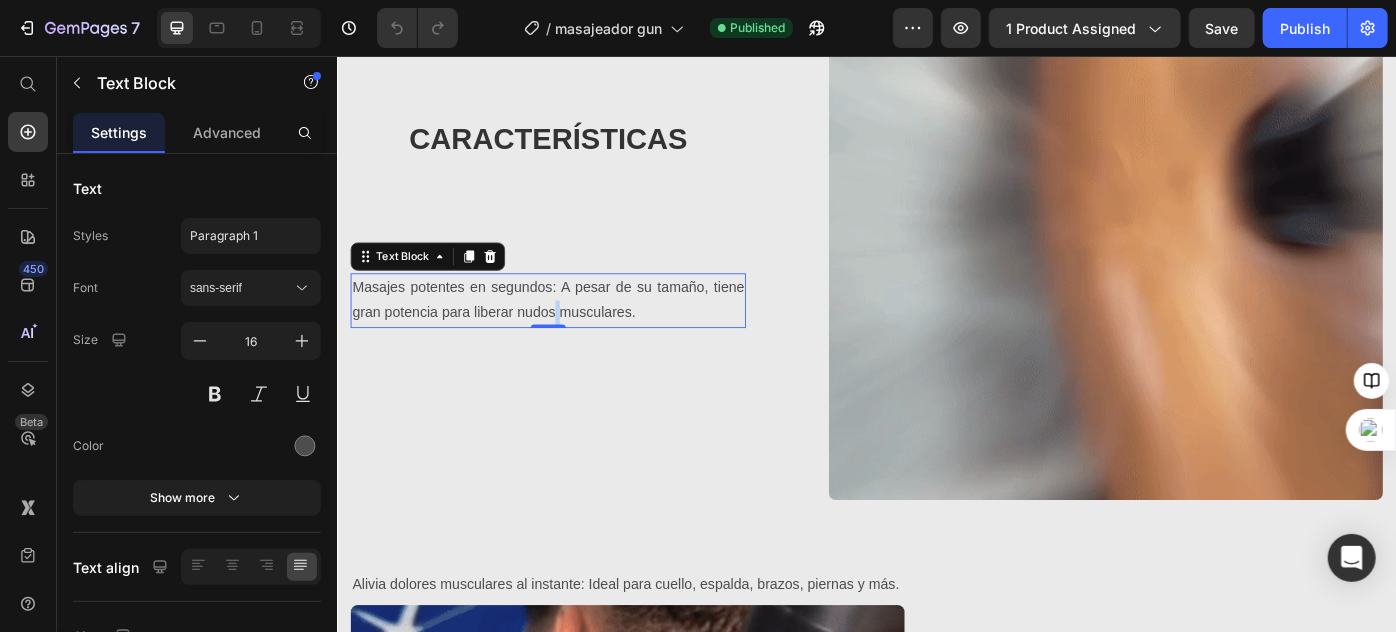 click on "Masajes potentes en segundos: A pesar de su tamaño, tiene gran potencia para liberar nudos musculares." at bounding box center (575, 332) 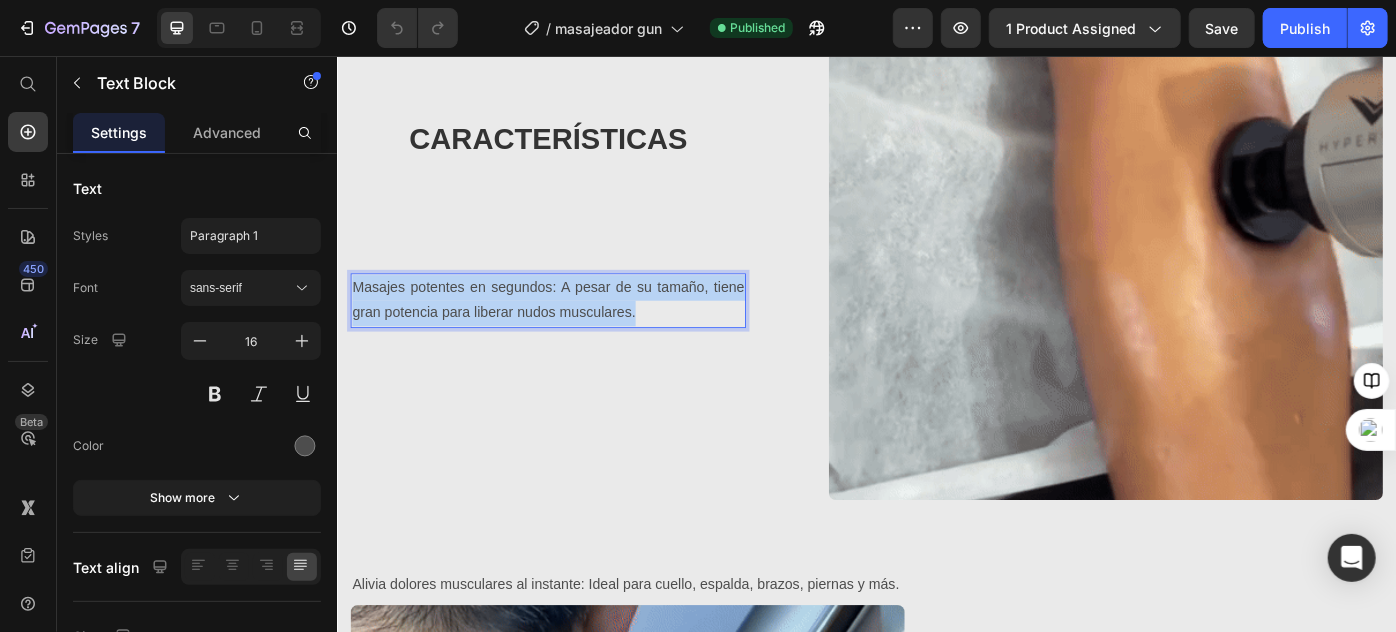 click on "Masajes potentes en segundos: A pesar de su tamaño, tiene gran potencia para liberar nudos musculares." at bounding box center [575, 332] 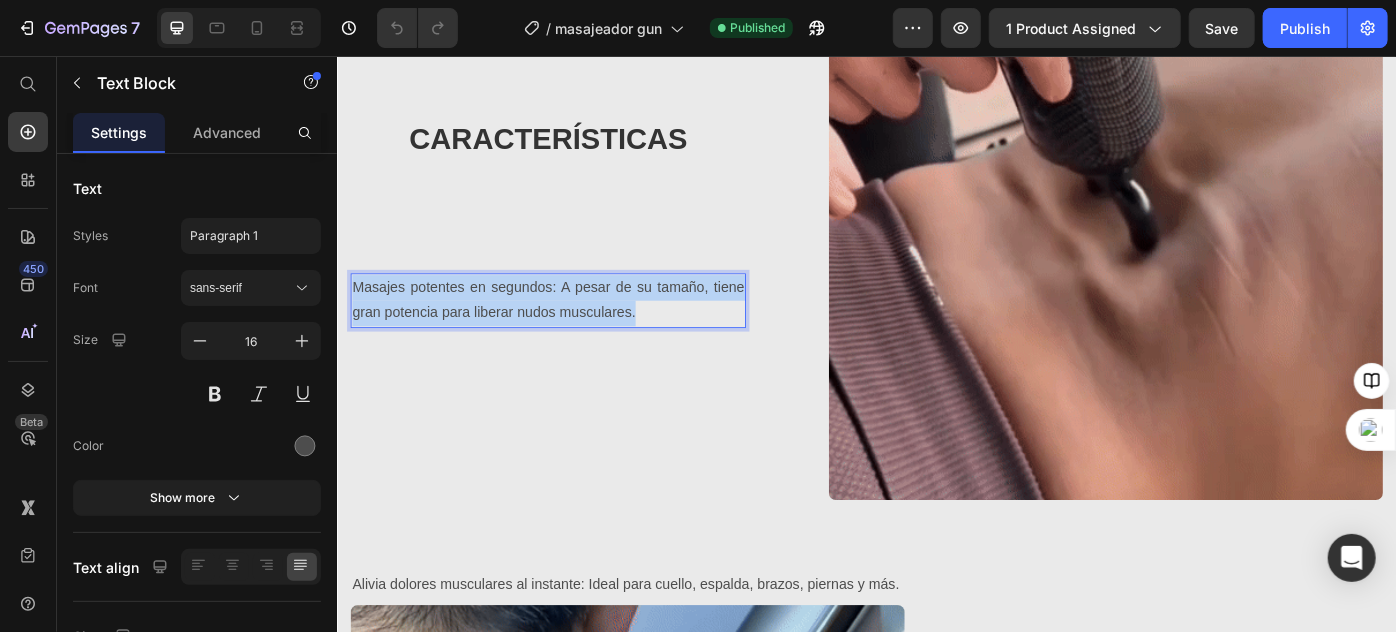 click on "Masajes potentes en segundos: A pesar de su tamaño, tiene gran potencia para liberar nudos musculares." at bounding box center (575, 332) 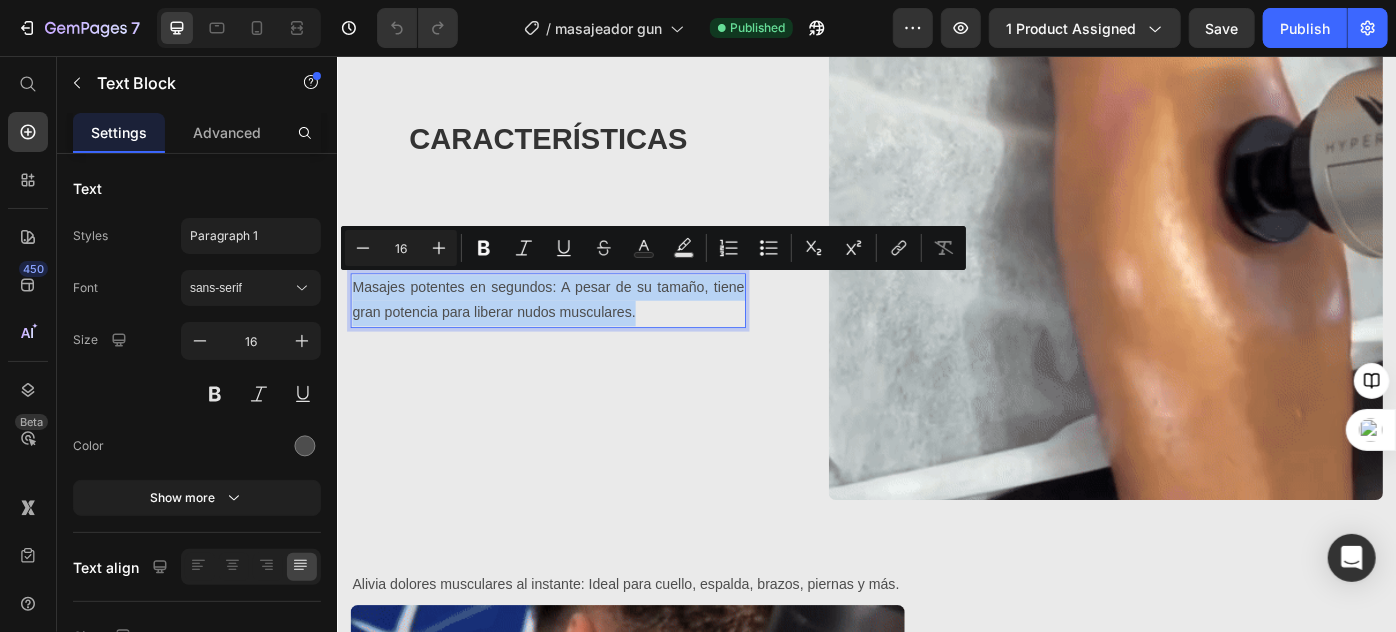 copy on "Masajes potentes en segundos: A pesar de su tamaño, tiene gran potencia para liberar nudos musculares." 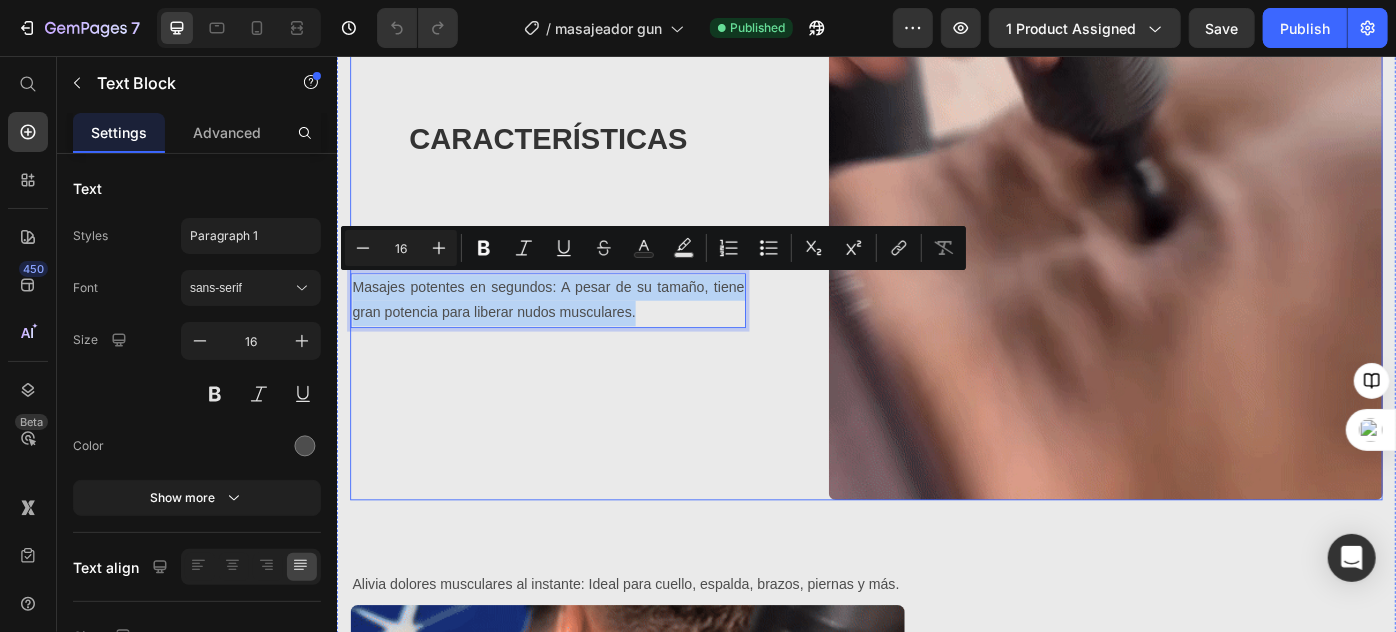 click on "Características Heading Masajes potentes en segundos: A pesar de su tamaño, tiene gran potencia para liberar nudos musculares. Text Block   0" at bounding box center [575, 245] 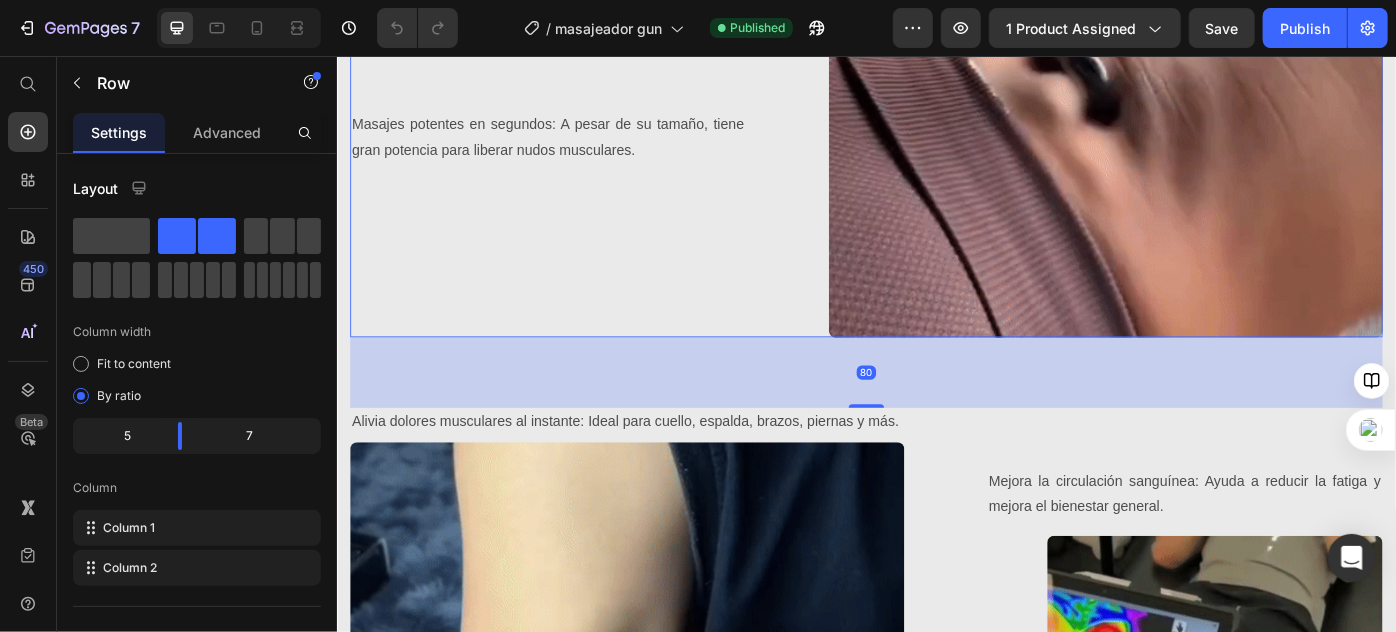 scroll, scrollTop: 4000, scrollLeft: 0, axis: vertical 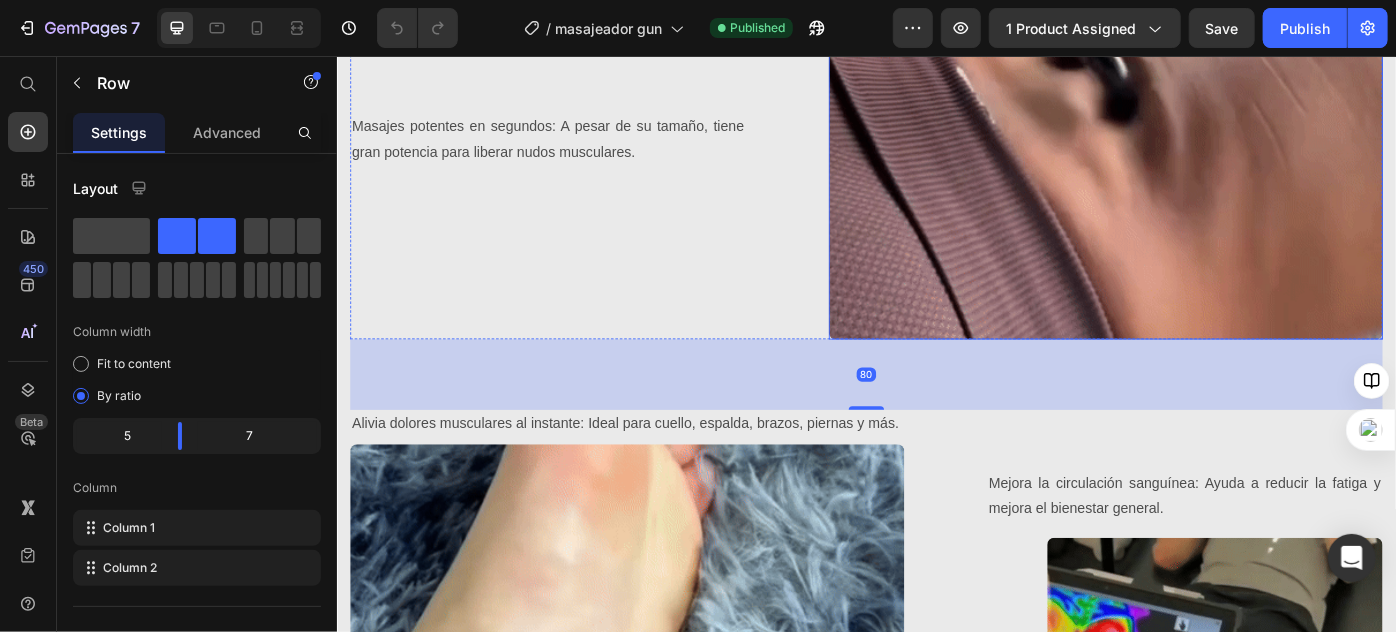click at bounding box center (1207, 63) 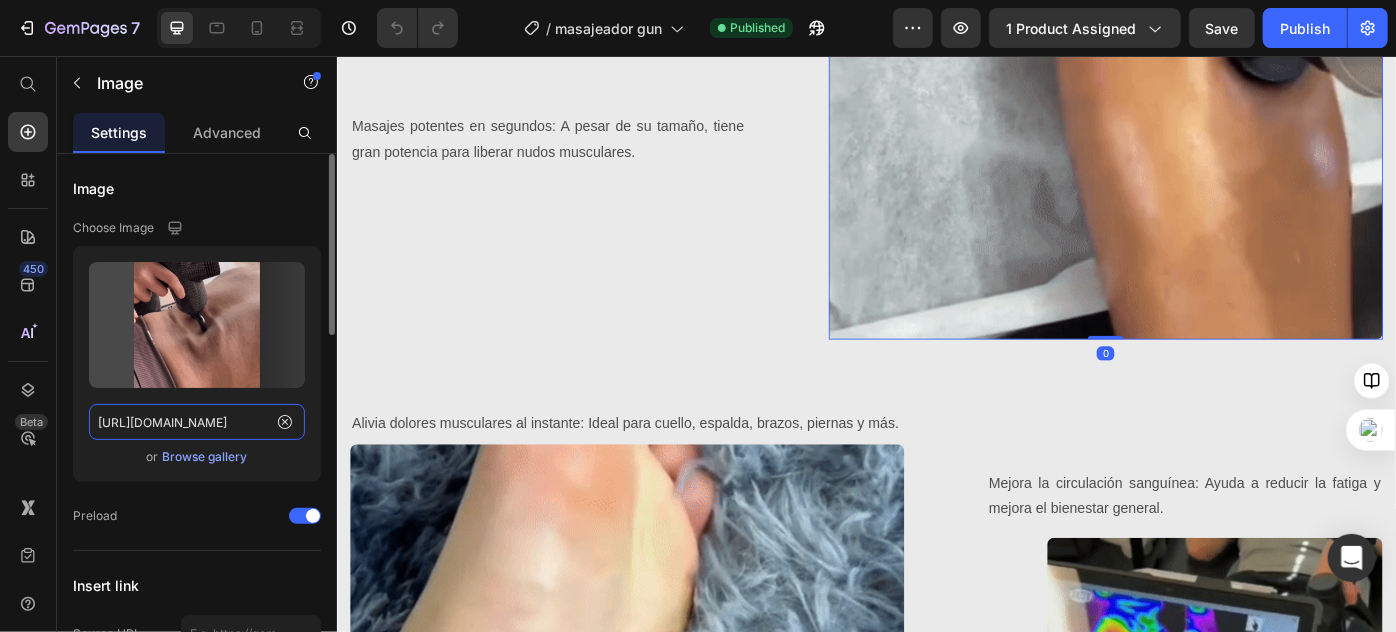 click on "[URL][DOMAIN_NAME]" 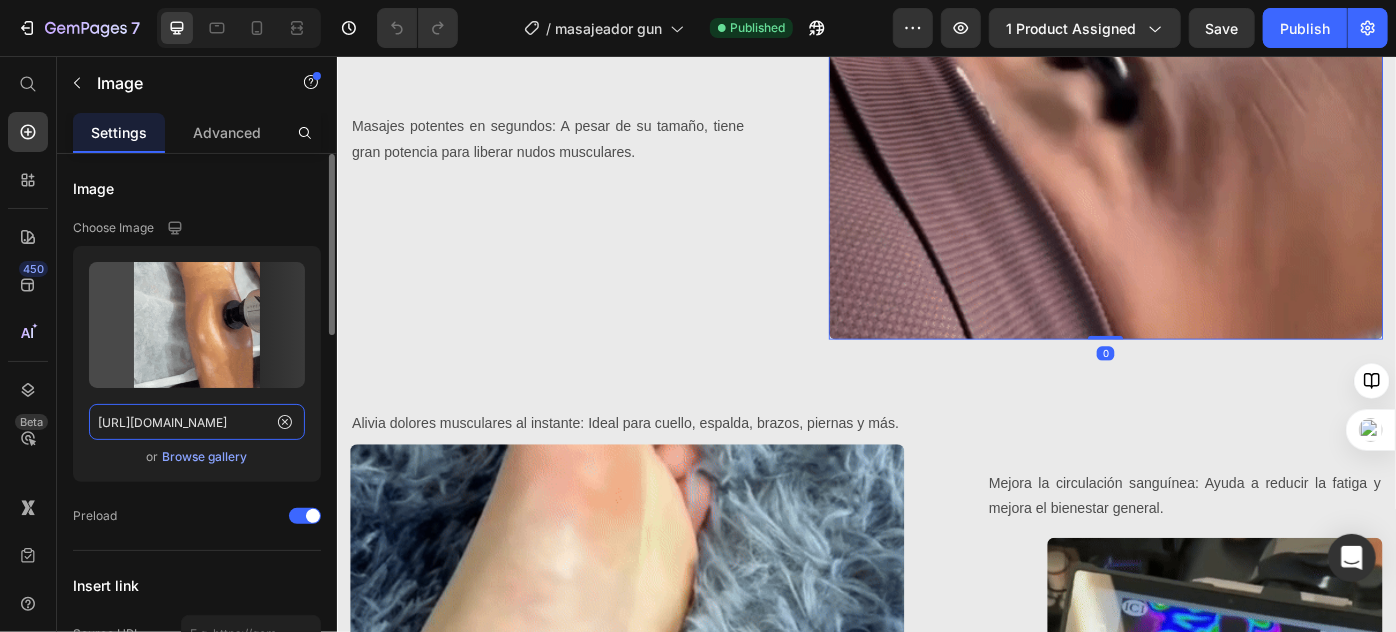 click on "[URL][DOMAIN_NAME]" 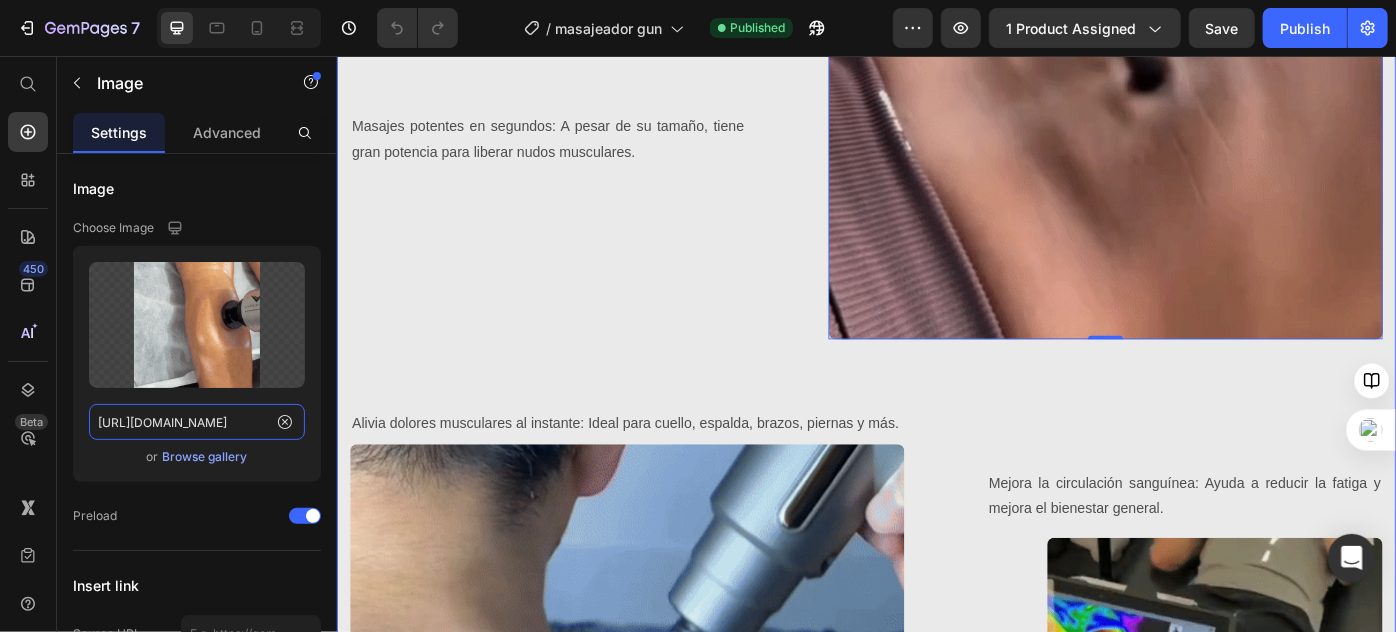 scroll, scrollTop: 4181, scrollLeft: 0, axis: vertical 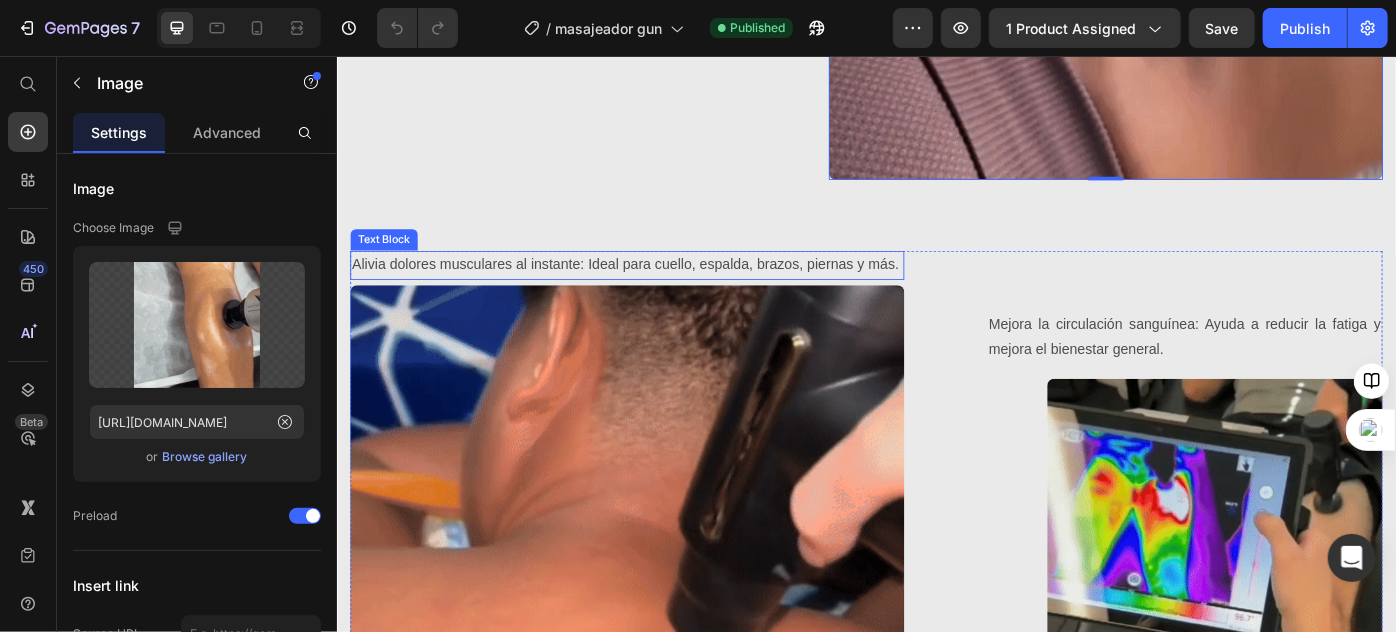 click on "Alivia dolores musculares al instante: Ideal para cuello, espalda, brazos, piernas y más." at bounding box center (665, 291) 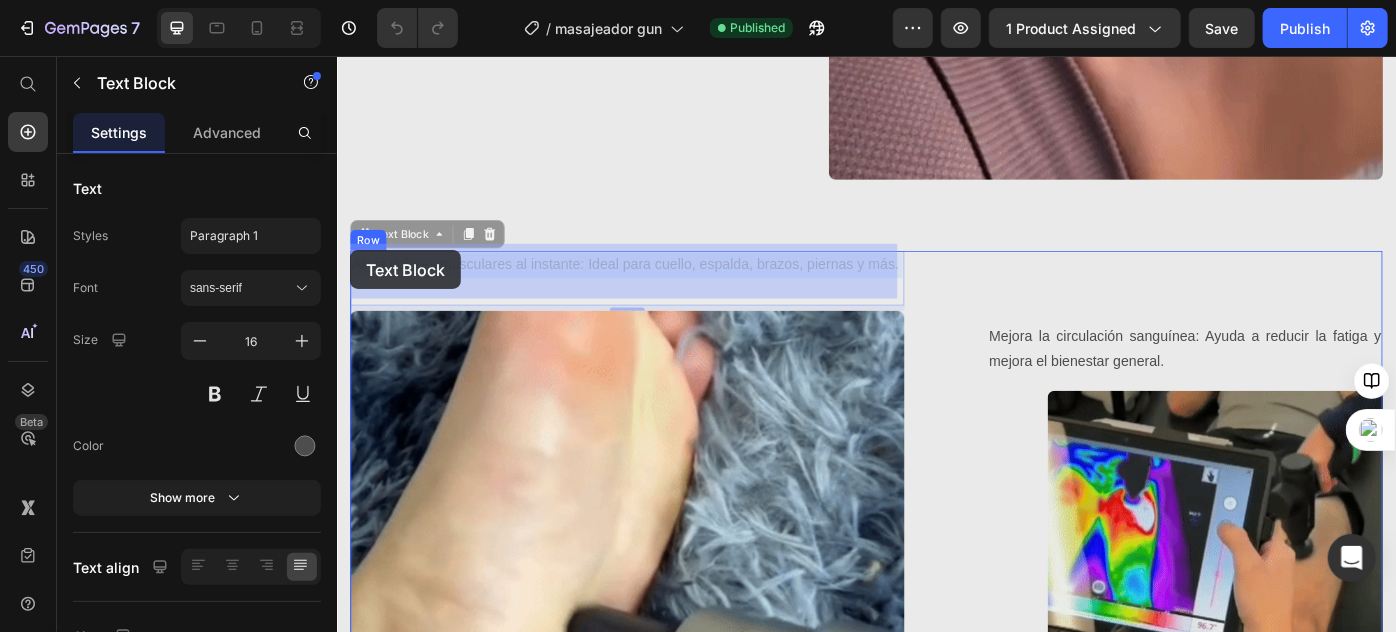 drag, startPoint x: 394, startPoint y: 307, endPoint x: 351, endPoint y: 275, distance: 53.600372 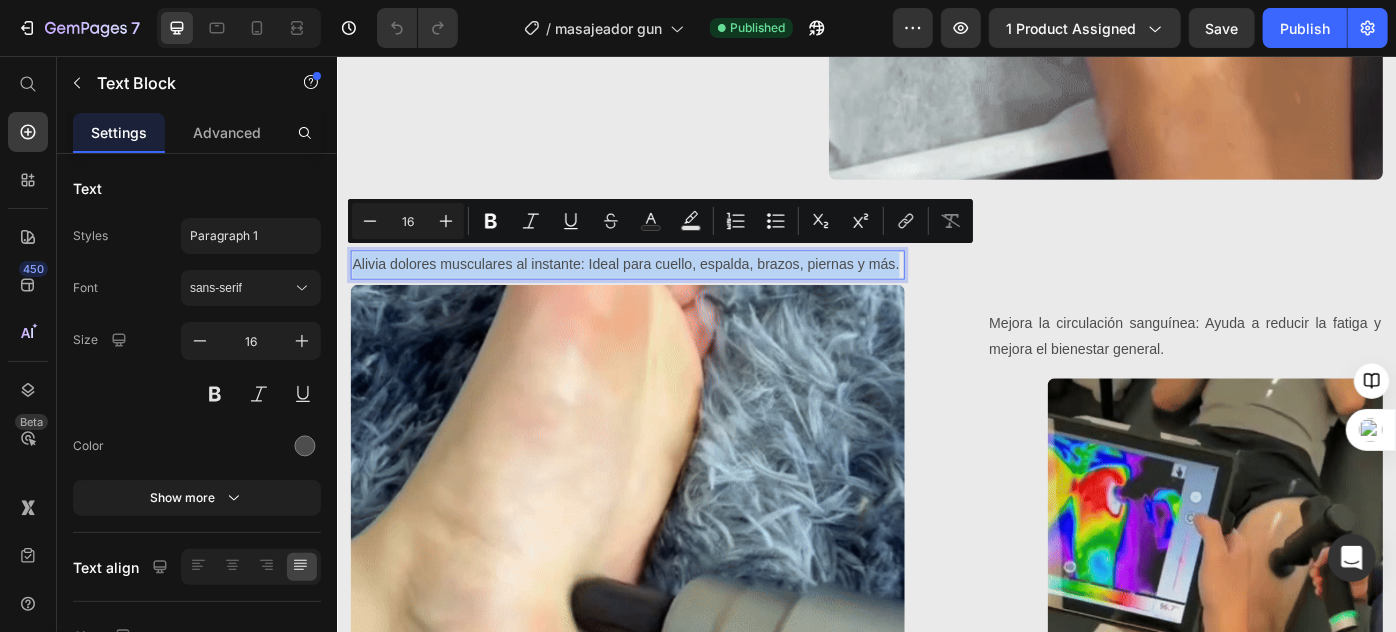 drag, startPoint x: 405, startPoint y: 306, endPoint x: 353, endPoint y: 290, distance: 54.405884 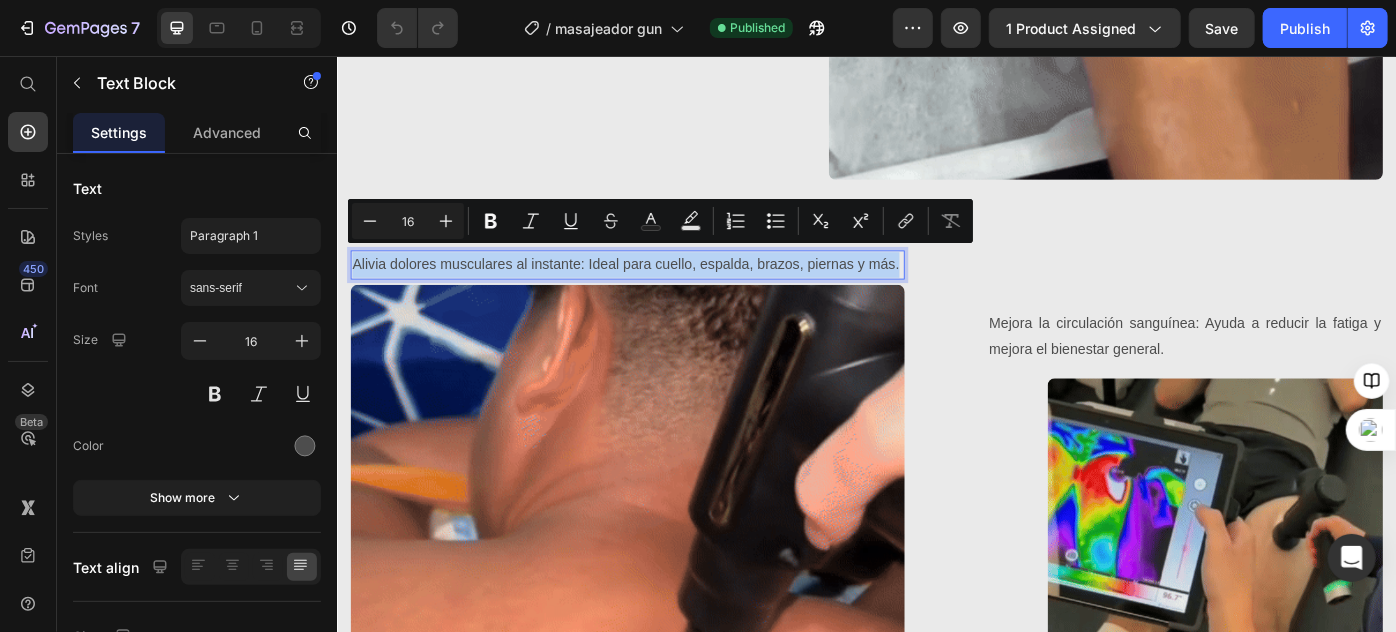 click on "Alivia dolores musculares al instante: Ideal para cuello, espalda, brazos, piernas y más." at bounding box center [665, 291] 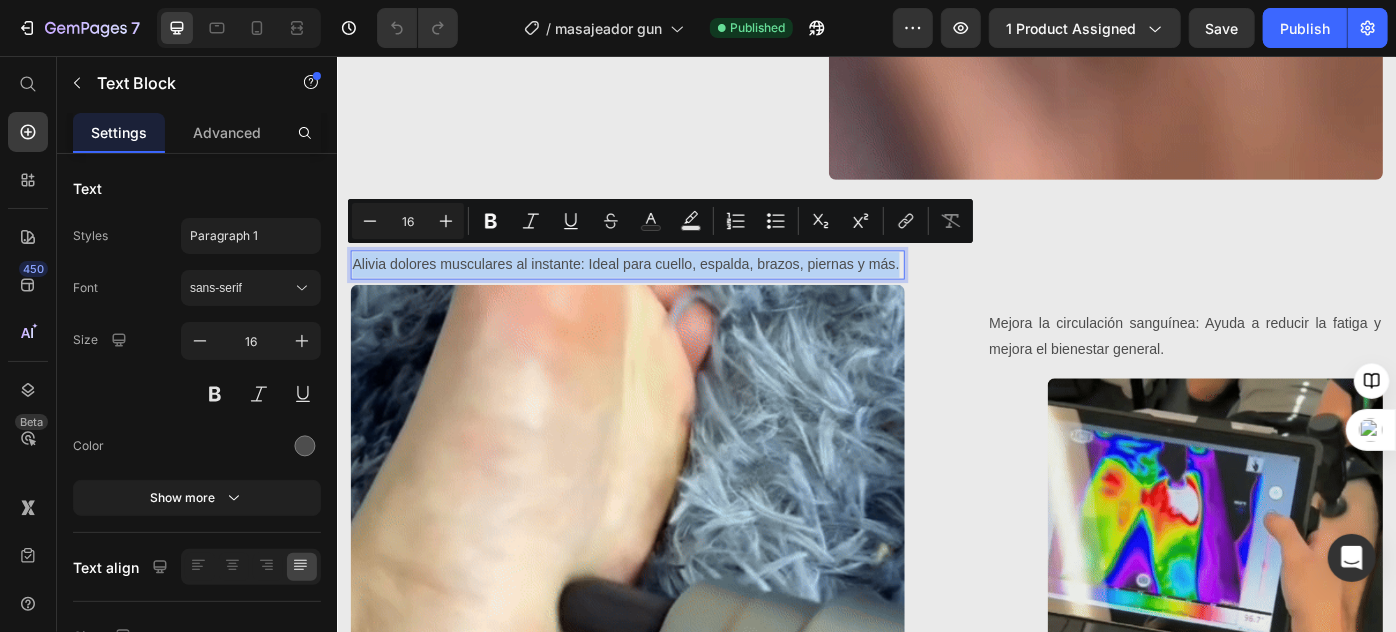 copy on "Alivia dolores musculares al instante: Ideal para cuello, espalda, brazos, piernas y más." 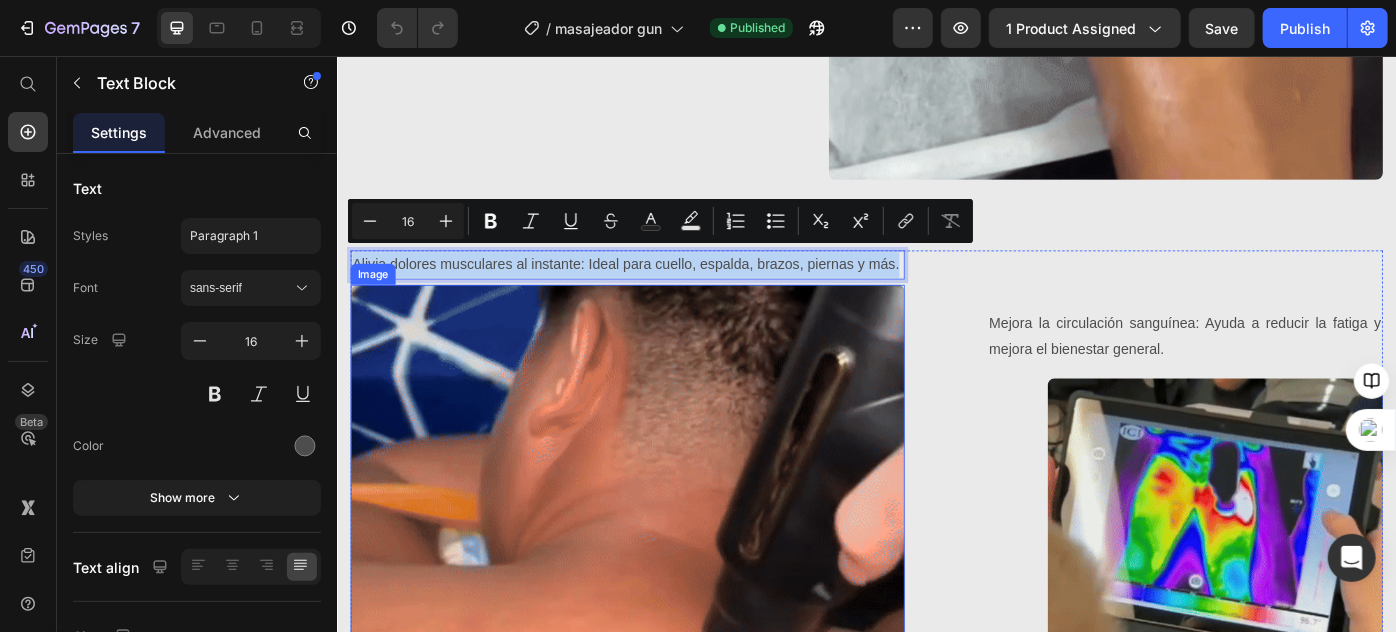 click at bounding box center [665, 628] 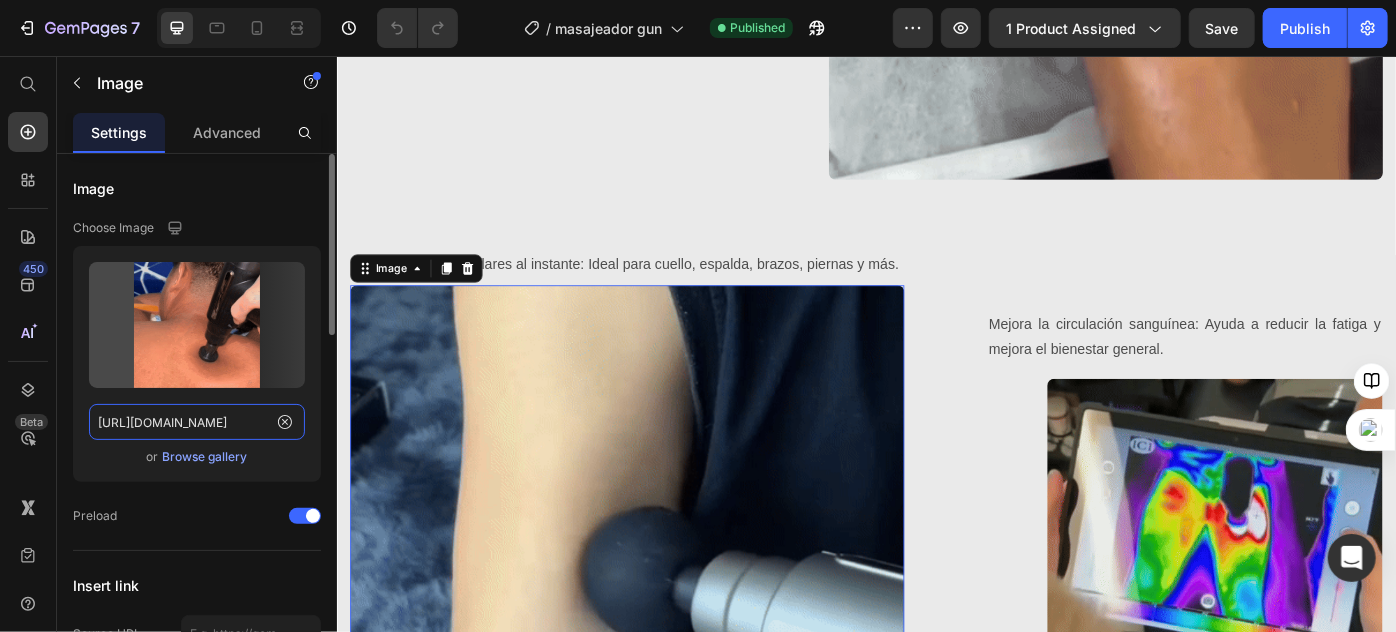 click on "[URL][DOMAIN_NAME]" 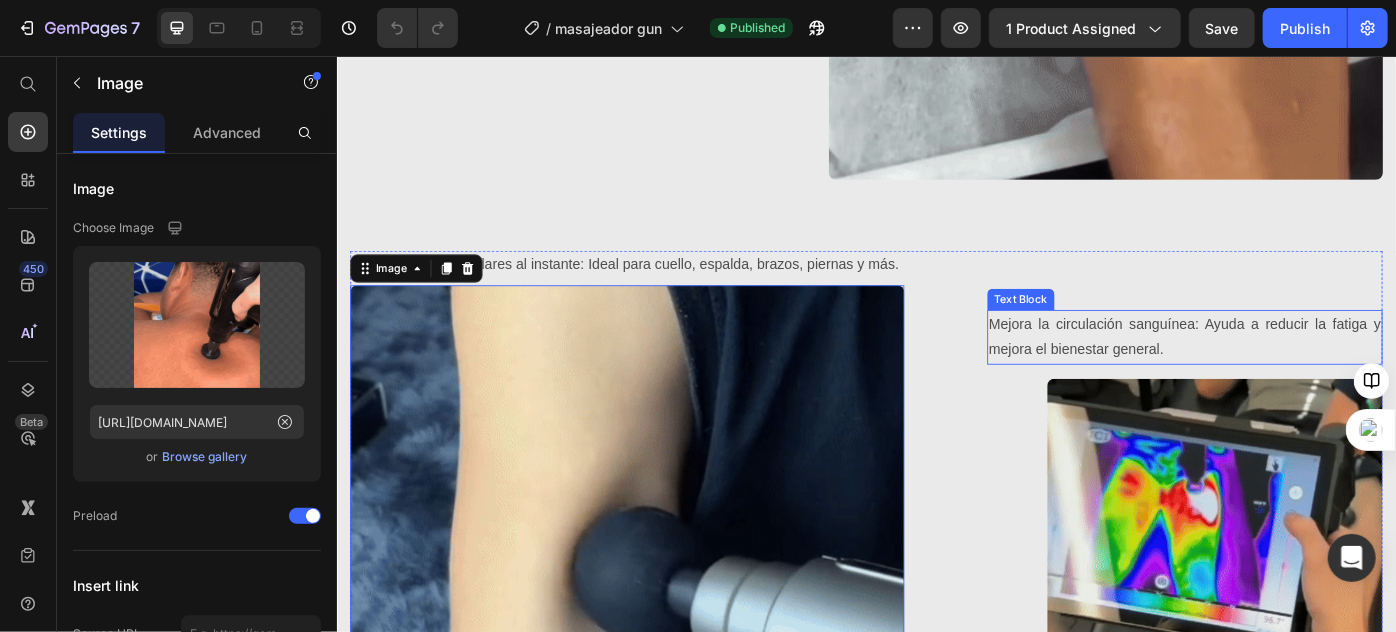 click on "Mejora la circulación sanguínea: Ayuda a reducir la fatiga y mejora el bienestar general." at bounding box center (1297, 373) 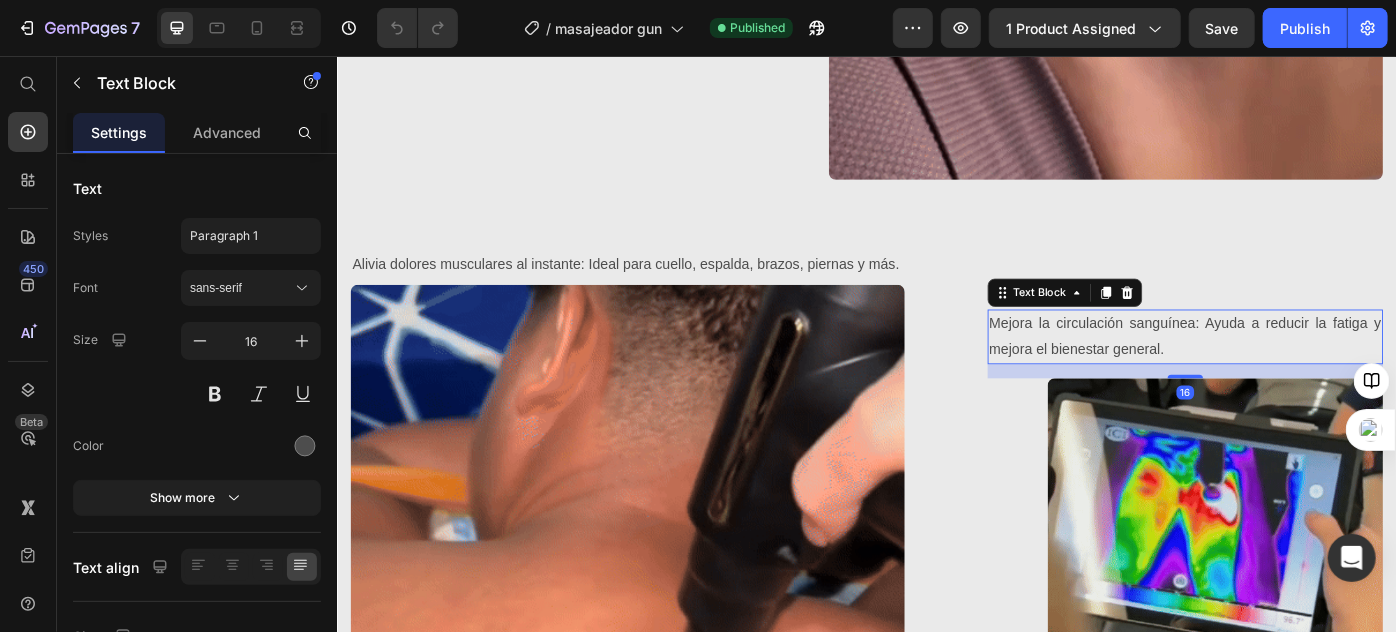 click on "Mejora la circulación sanguínea: Ayuda a reducir la fatiga y mejora el bienestar general." at bounding box center [1297, 373] 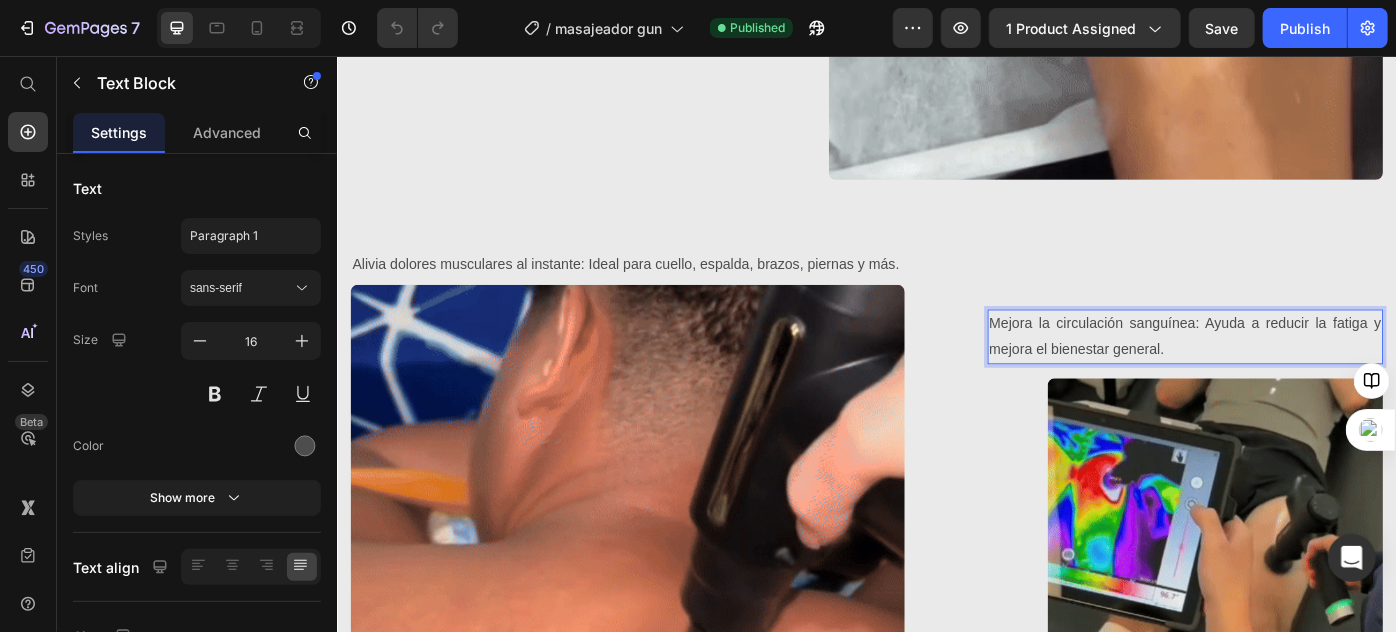 click on "Mejora la circulación sanguínea: Ayuda a reducir la fatiga y mejora el bienestar general." at bounding box center [1297, 373] 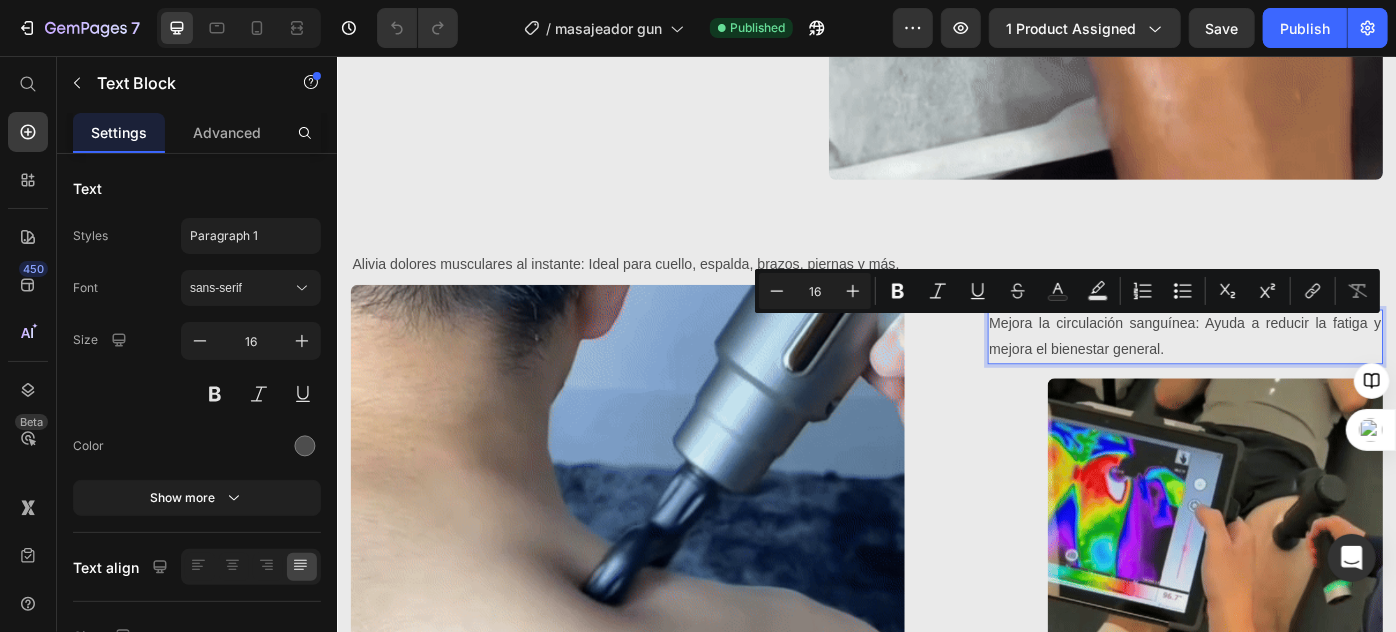 drag, startPoint x: 1298, startPoint y: 393, endPoint x: 1069, endPoint y: 362, distance: 231.08873 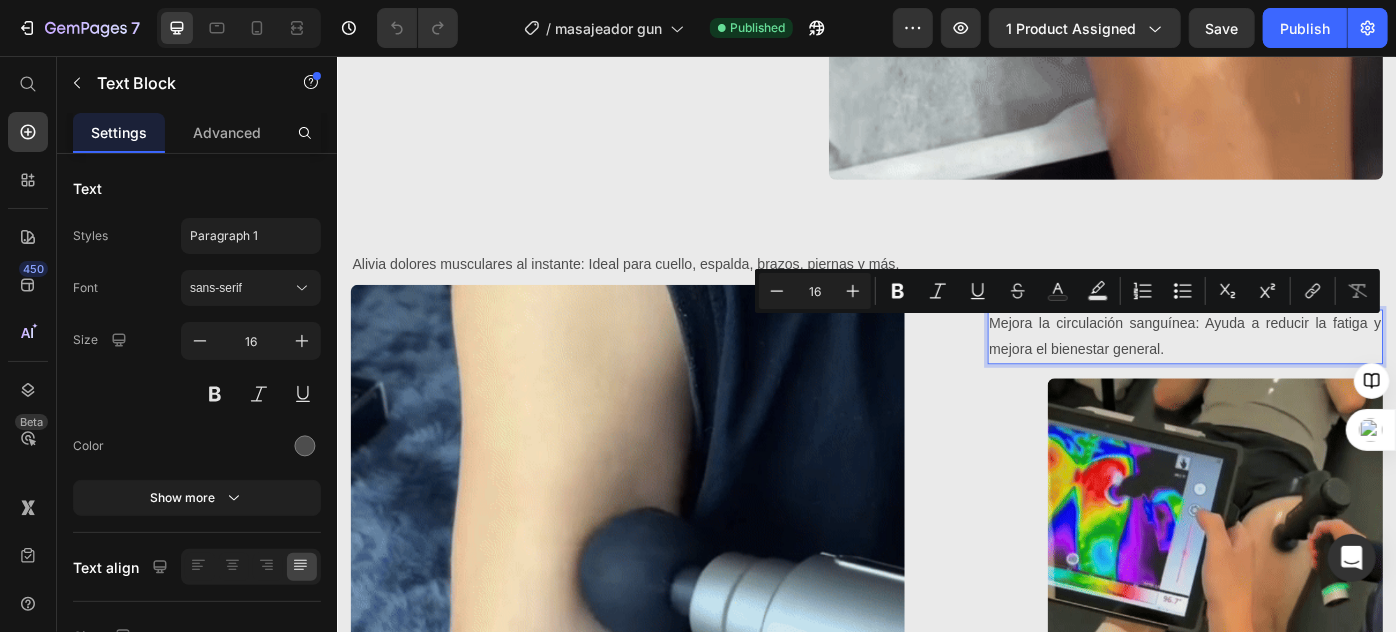 click on "Mejora la circulación sanguínea: Ayuda a reducir la fatiga y mejora el bienestar general." at bounding box center [1297, 373] 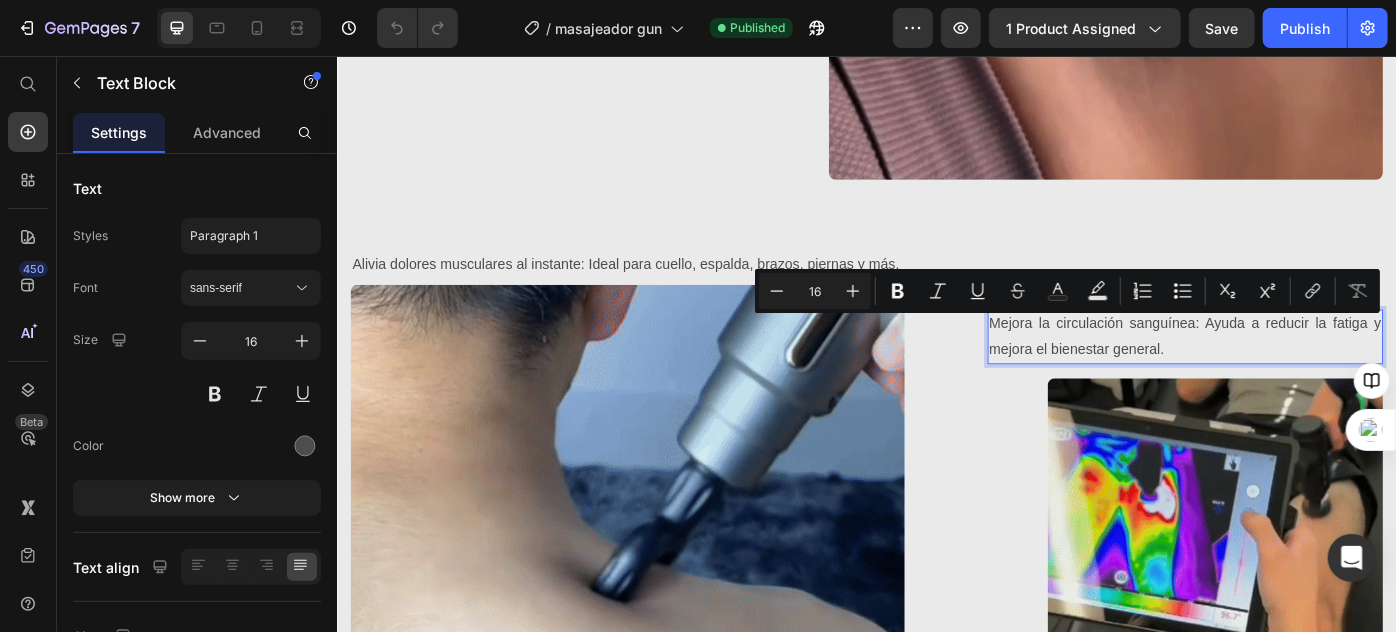 copy on "Mejora la circulación sanguínea: Ayuda a reducir la fatiga y mejora el bienestar general." 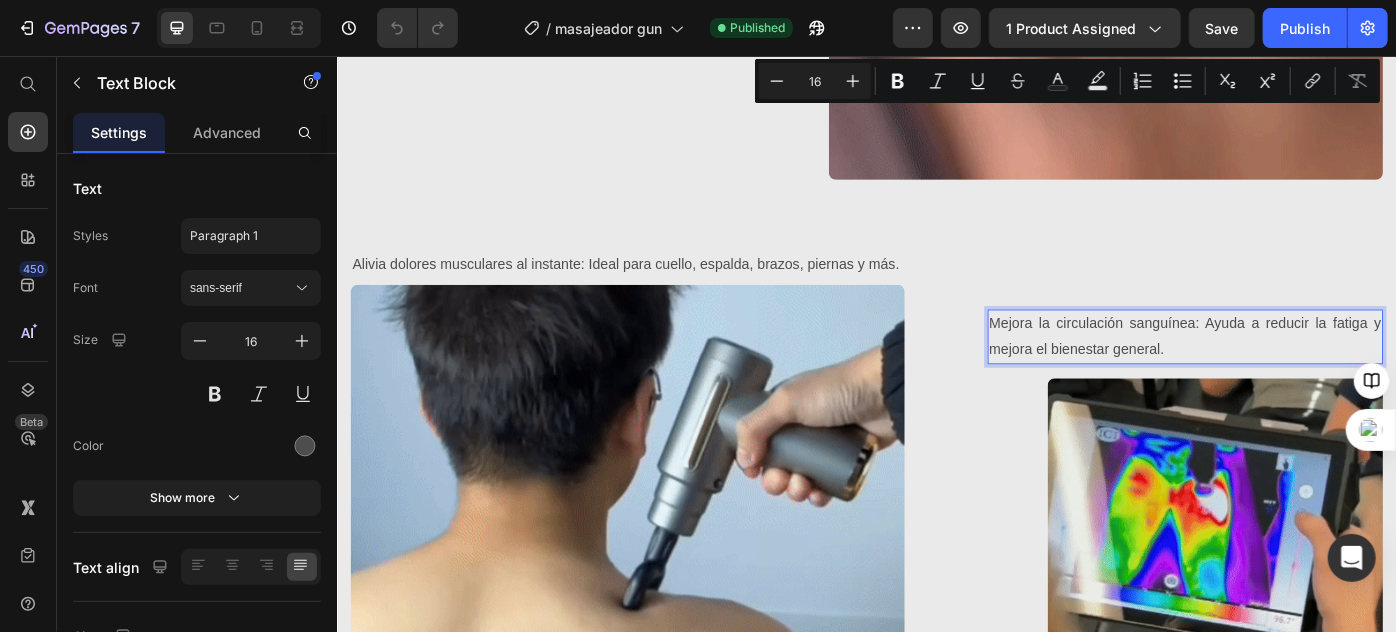 scroll, scrollTop: 4454, scrollLeft: 0, axis: vertical 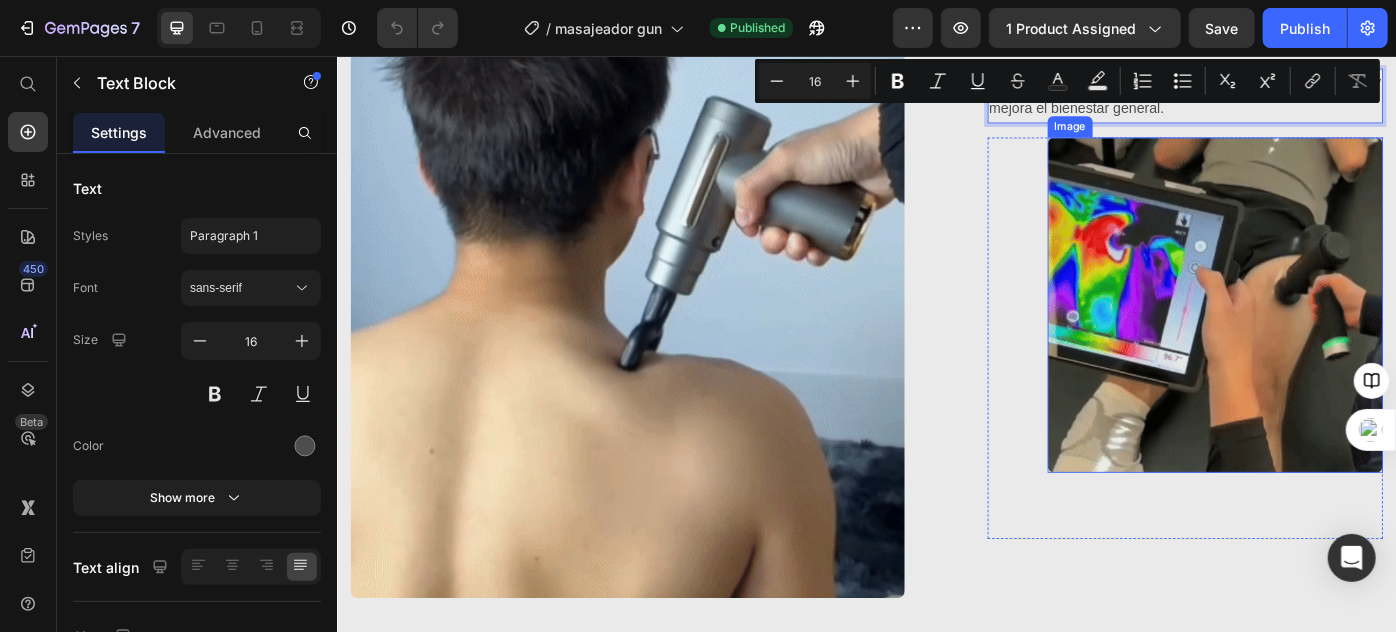 click at bounding box center [1331, 337] 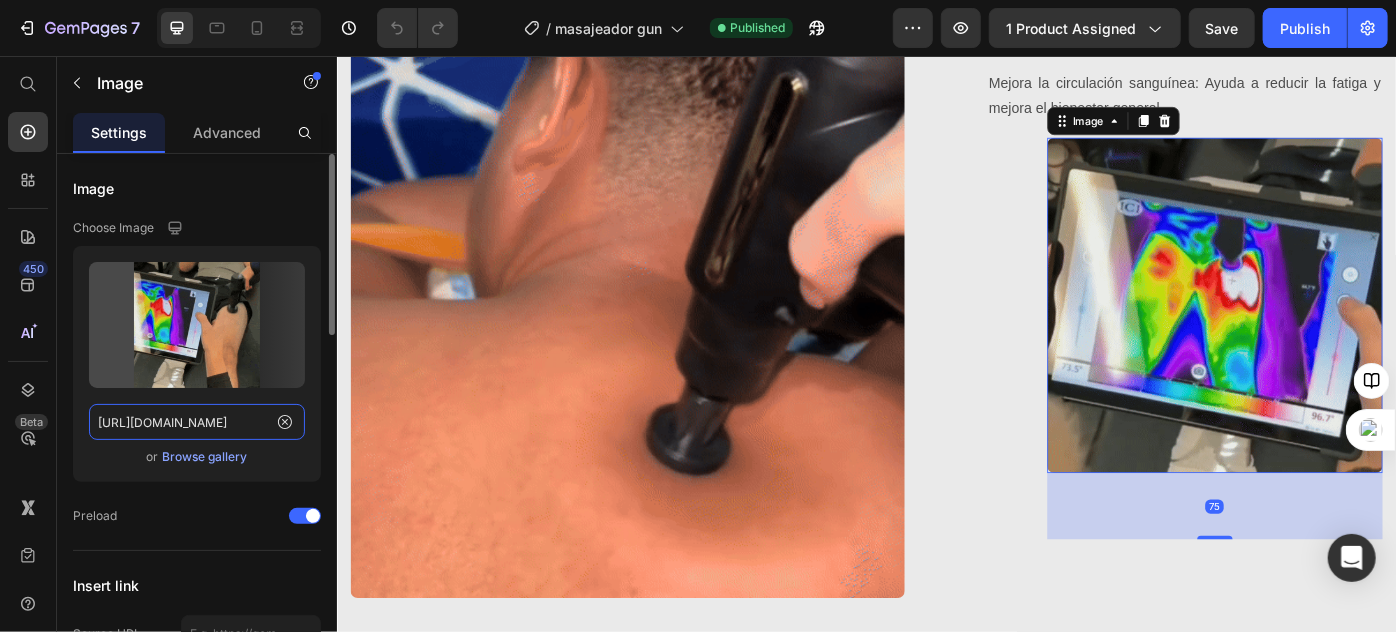 click on "[URL][DOMAIN_NAME]" 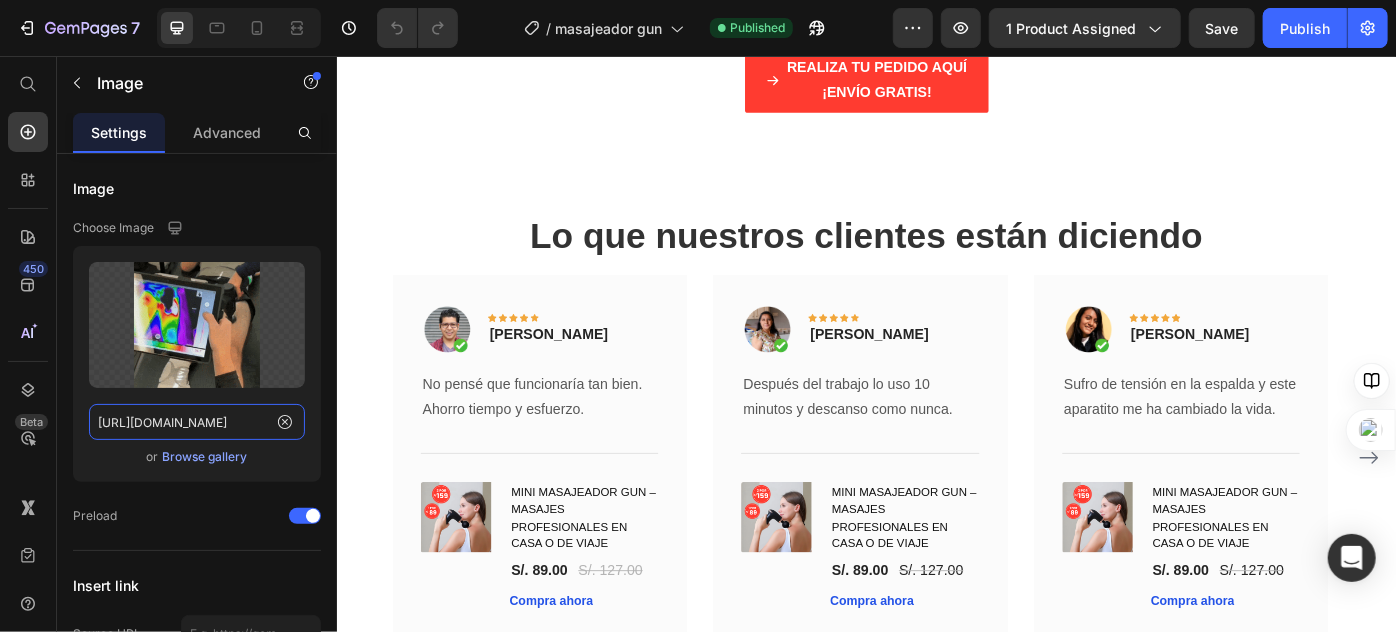 scroll, scrollTop: 6454, scrollLeft: 0, axis: vertical 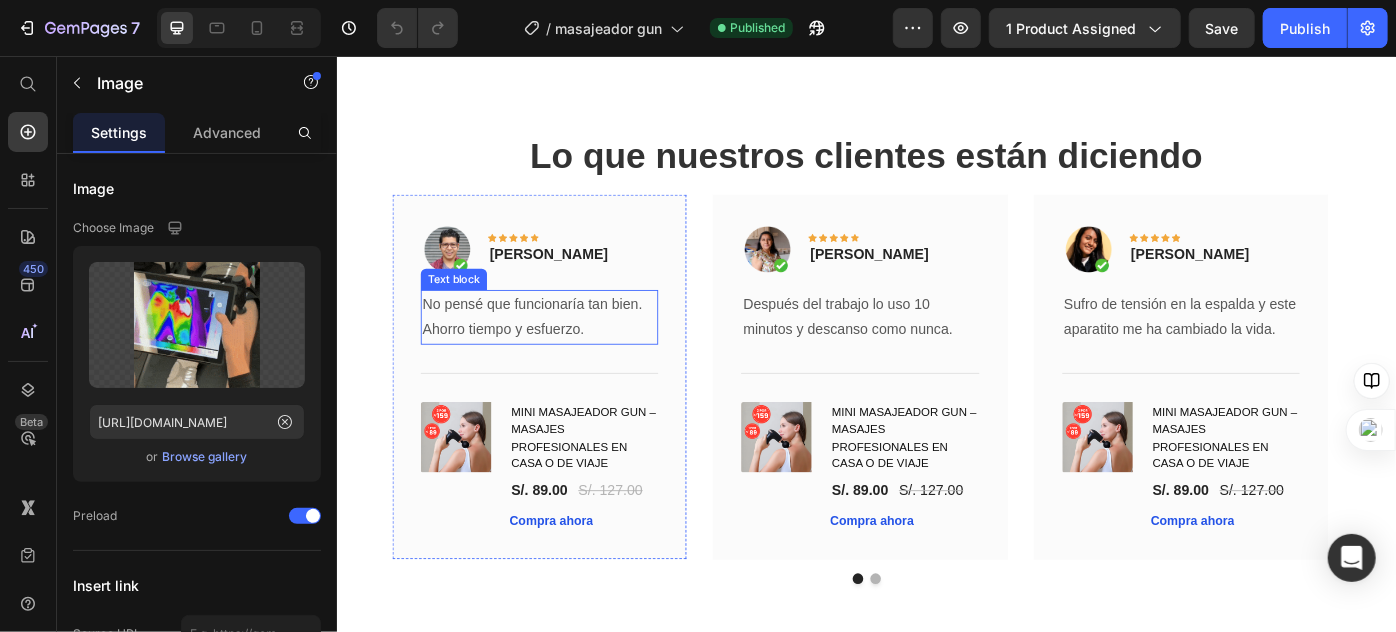 click on "No pensé que funcionaría tan bien. Ahorro tiempo y esfuerzo." at bounding box center [565, 351] 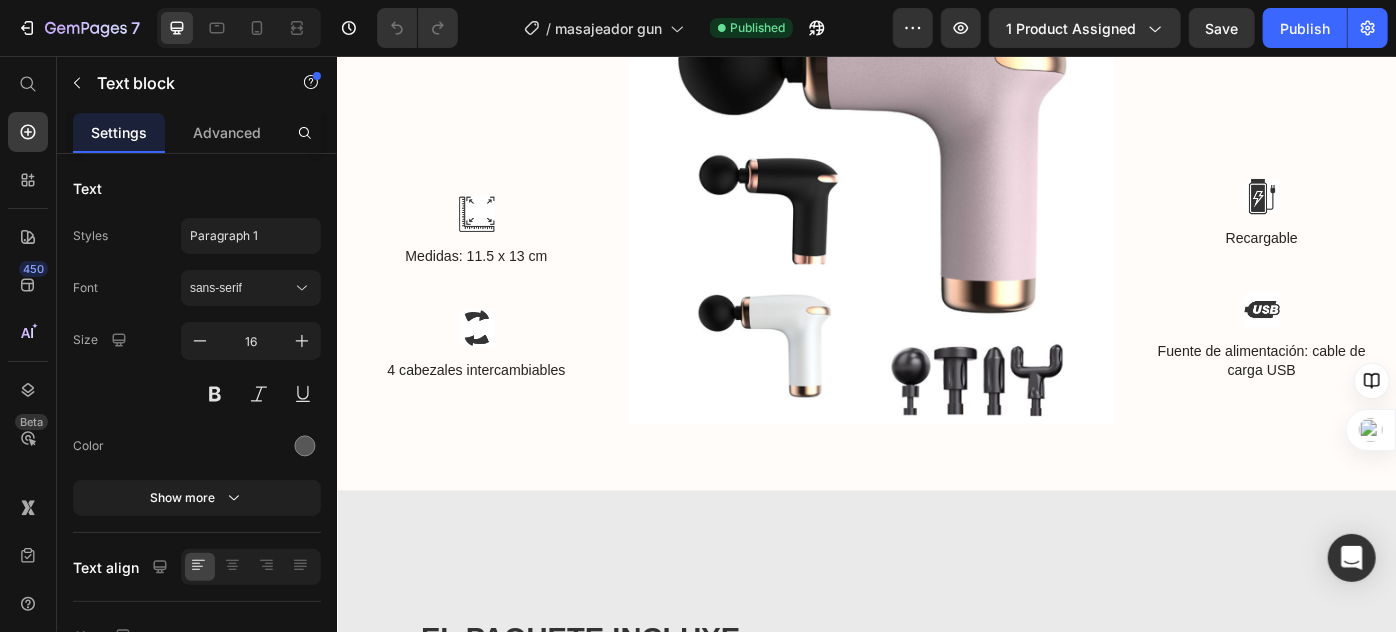 scroll, scrollTop: 8363, scrollLeft: 0, axis: vertical 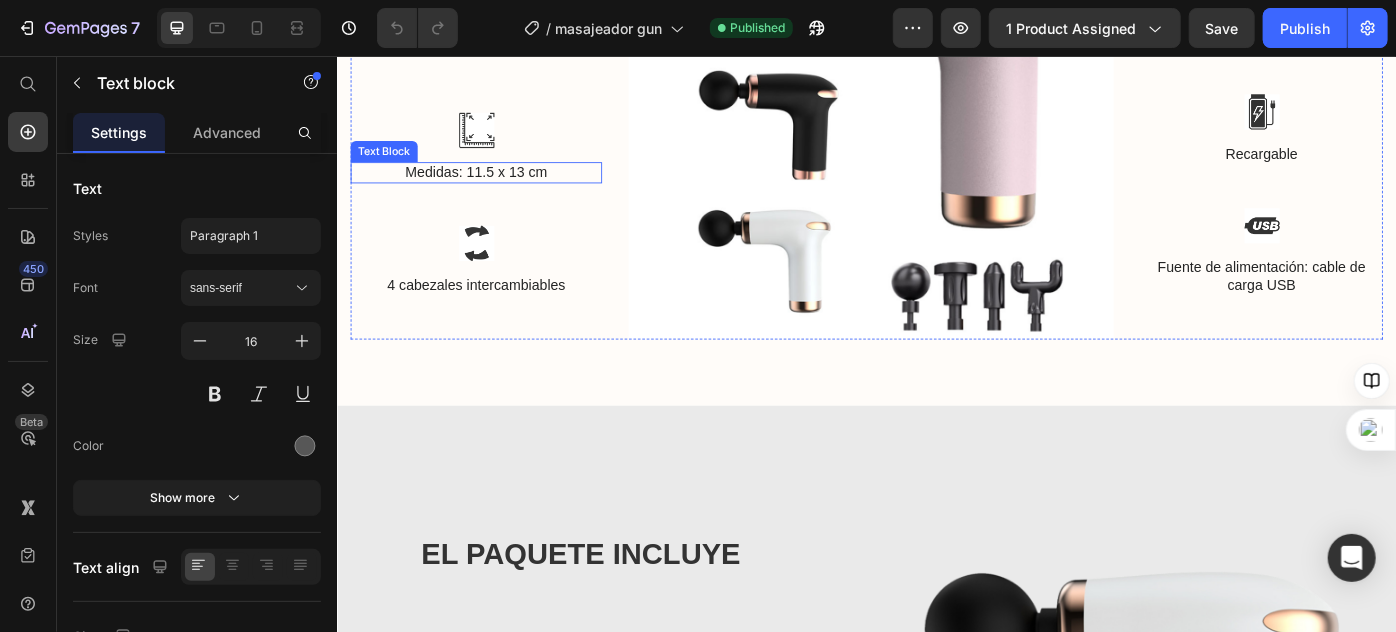 click on "Medidas: 11.5 x 13 cm" at bounding box center [493, 187] 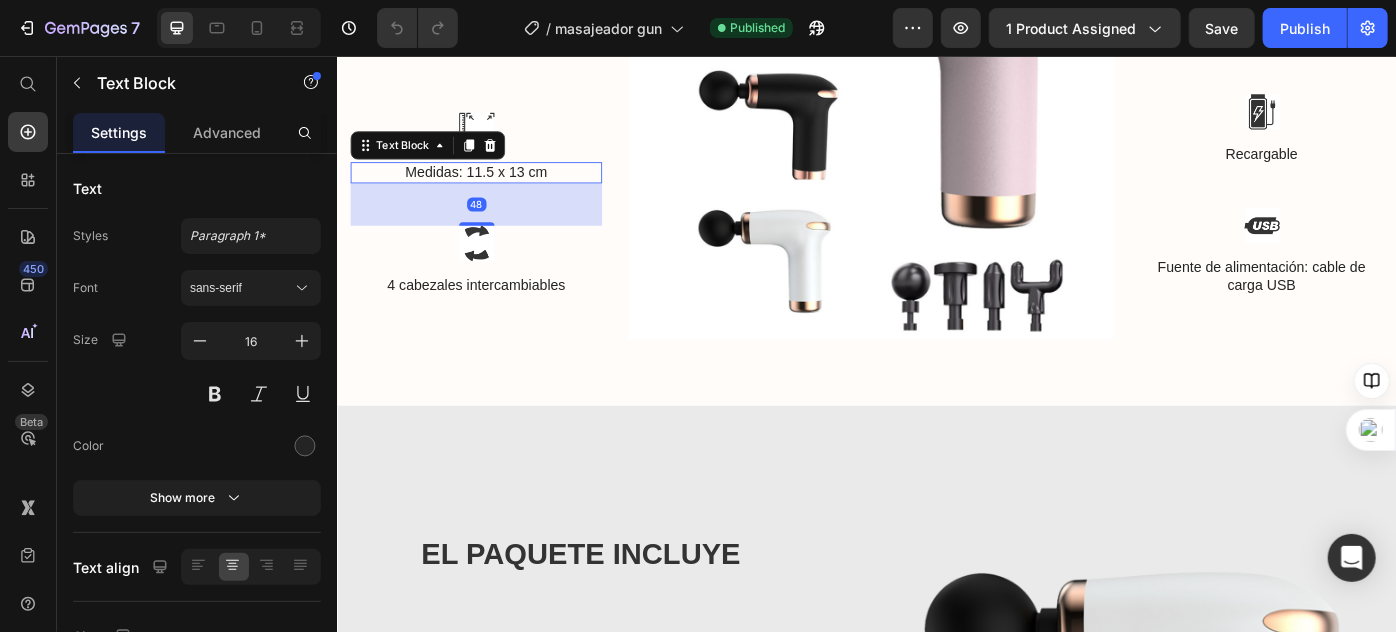 click on "Medidas: 11.5 x 13 cm" at bounding box center (493, 187) 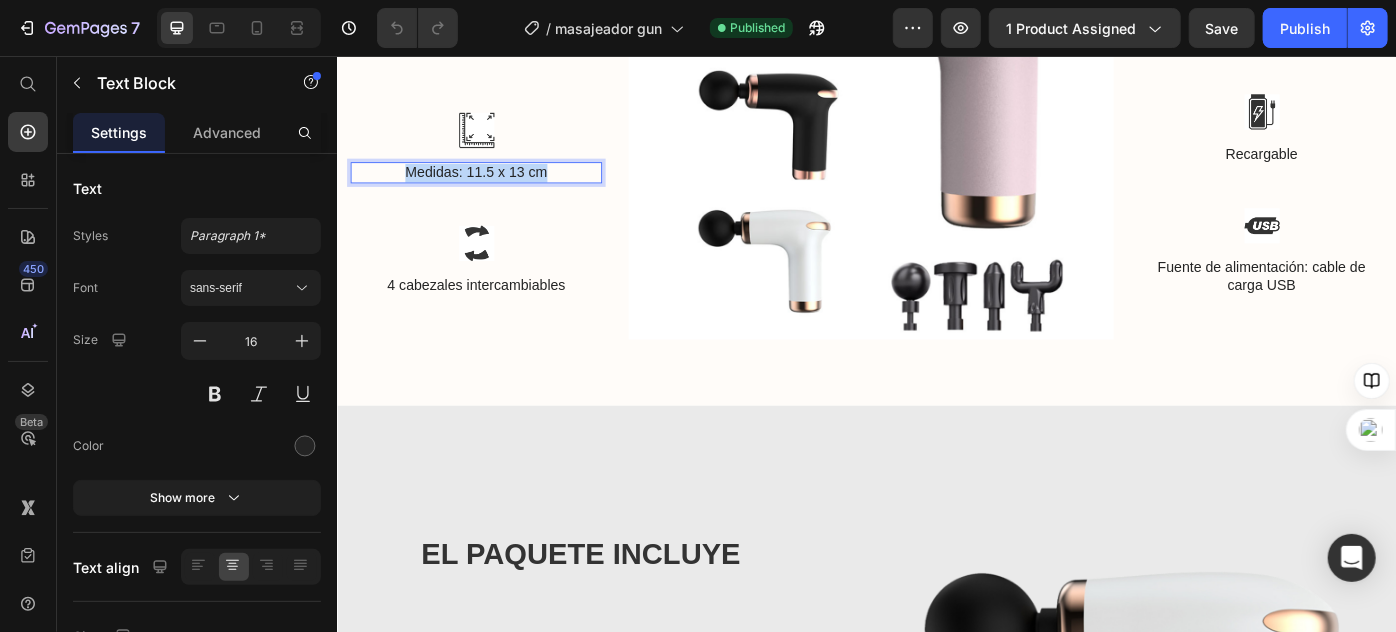 click on "Medidas: 11.5 x 13 cm" at bounding box center (493, 187) 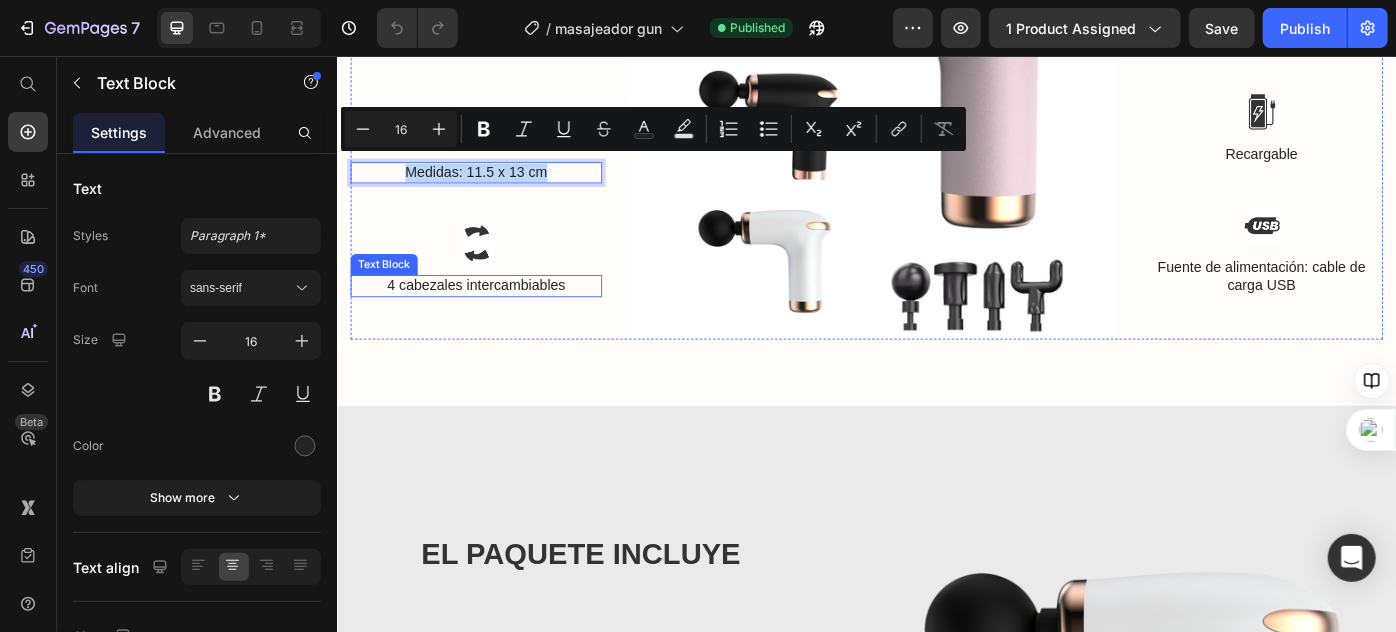 click on "4 cabezales intercambiables" at bounding box center [493, 315] 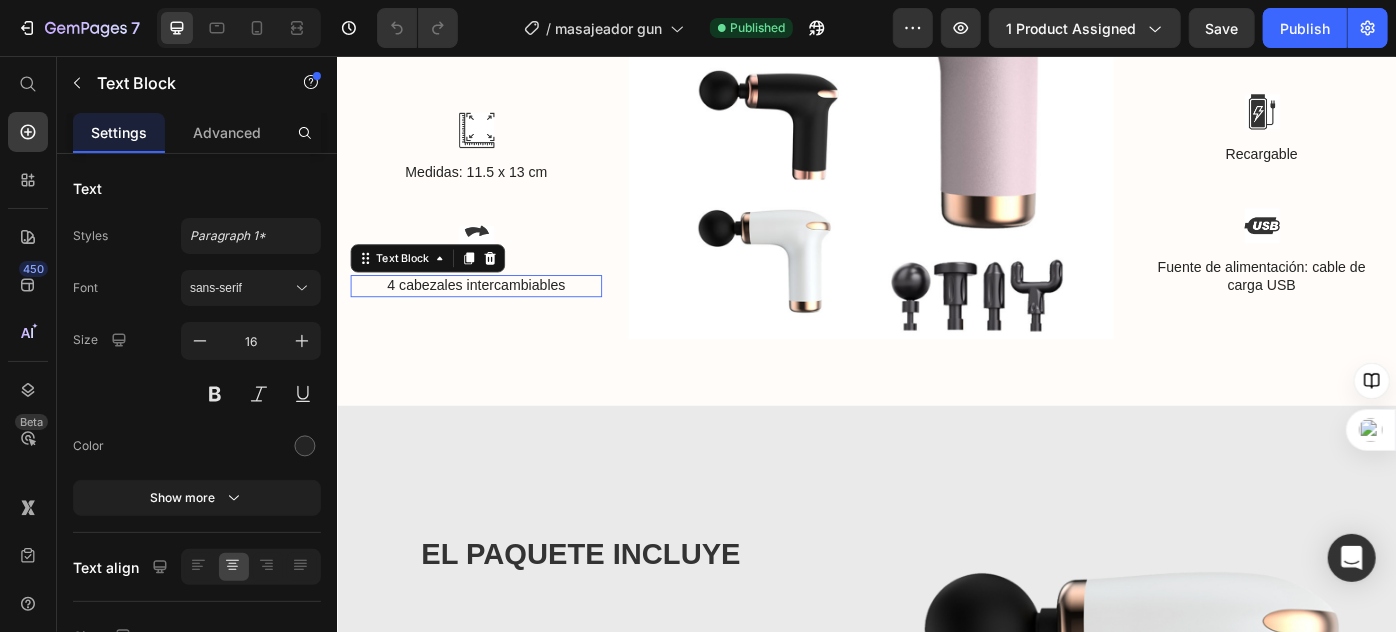 click on "4 cabezales intercambiables" at bounding box center (493, 315) 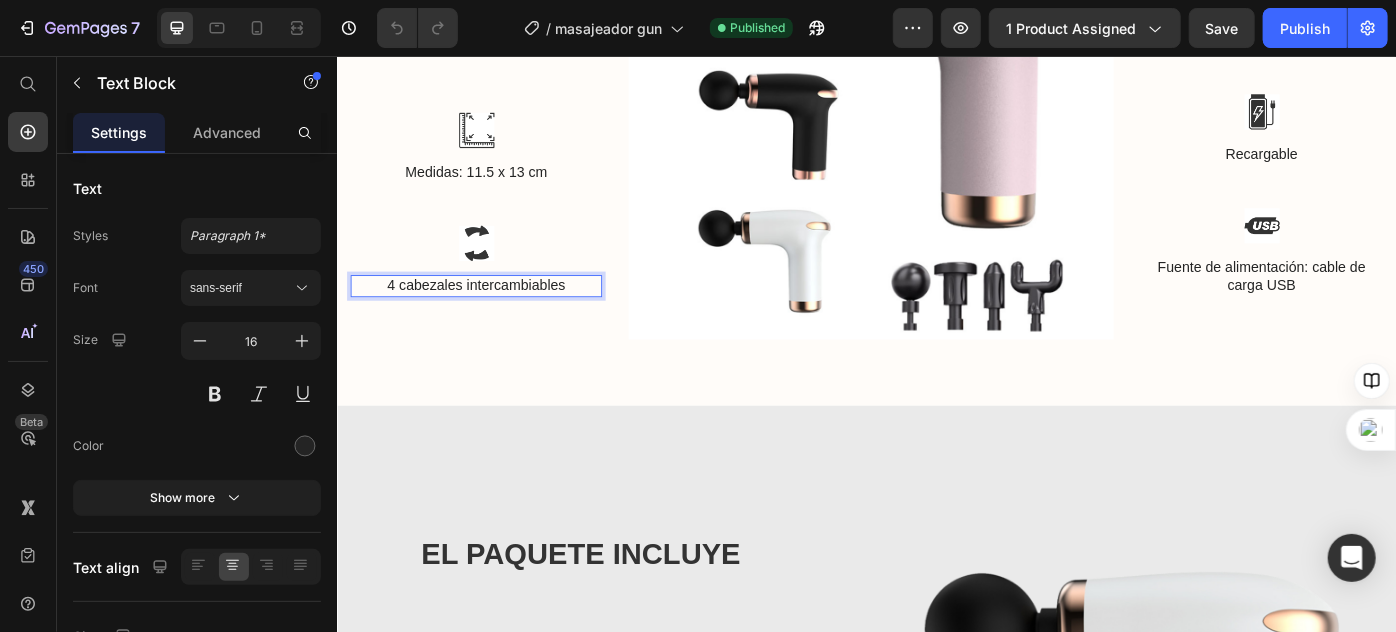 click on "4 cabezales intercambiables" at bounding box center (493, 315) 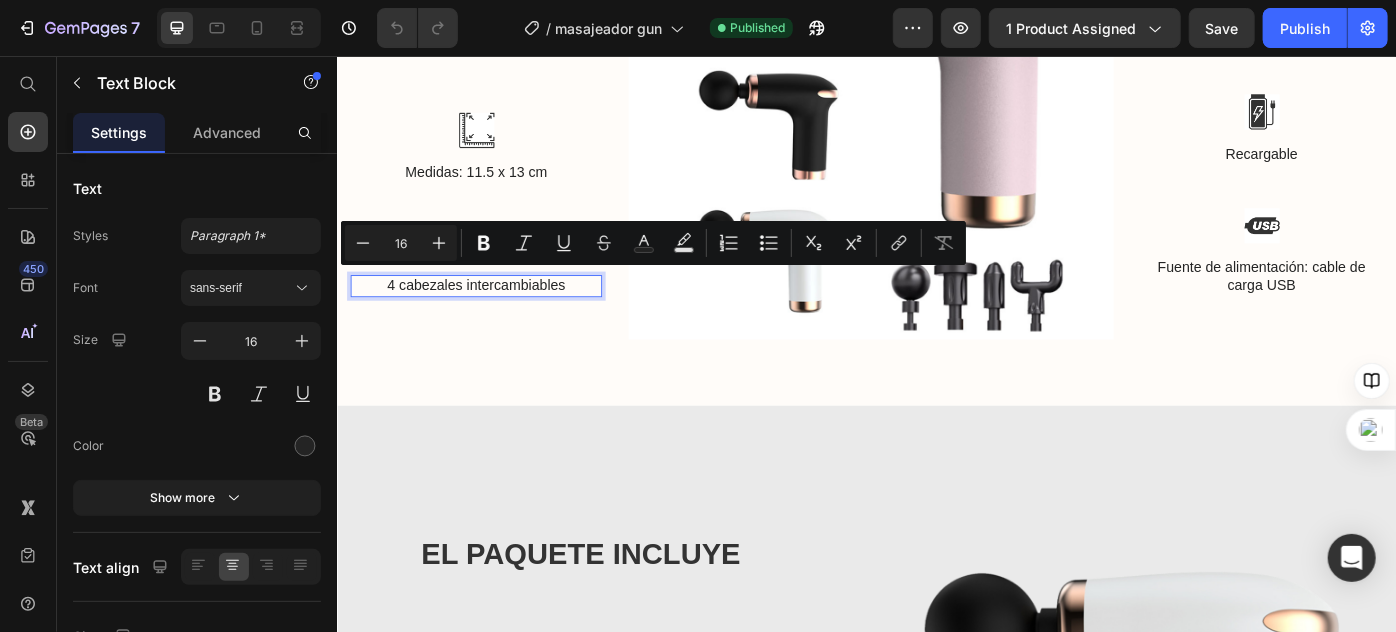 click on "4 cabezales intercambiables" at bounding box center (493, 315) 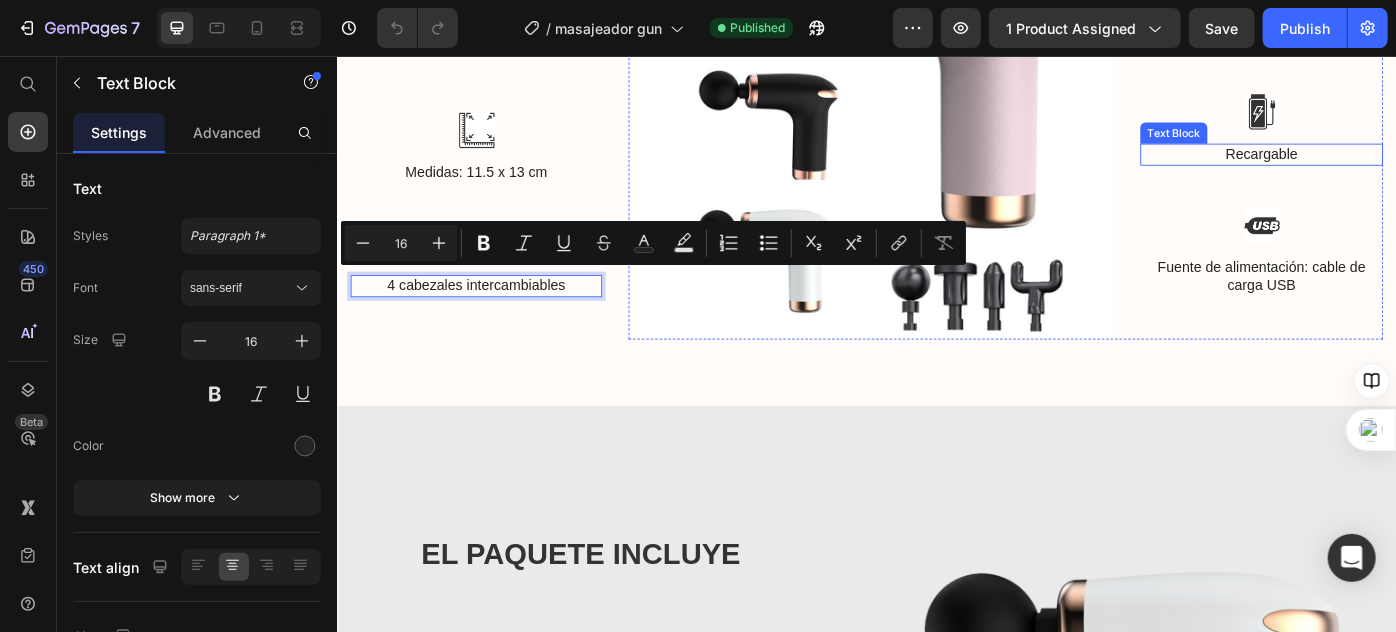 click on "Recargable" at bounding box center [1383, 166] 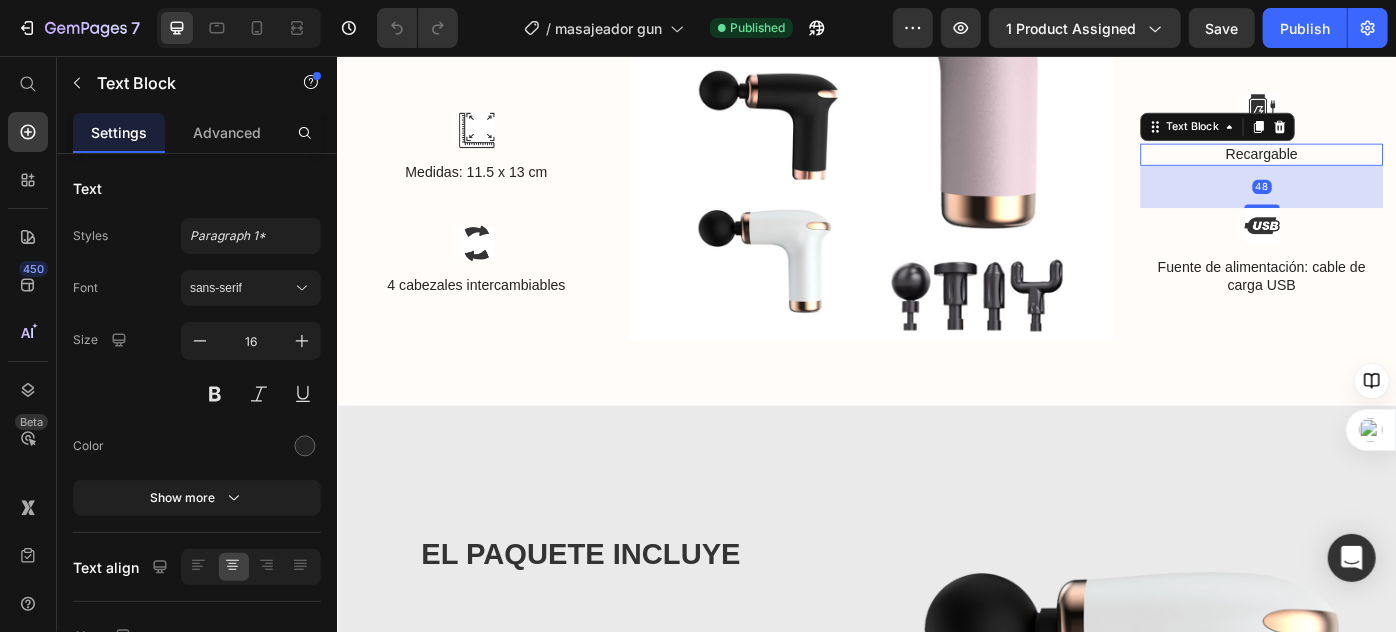 click on "Recargable" at bounding box center [1383, 166] 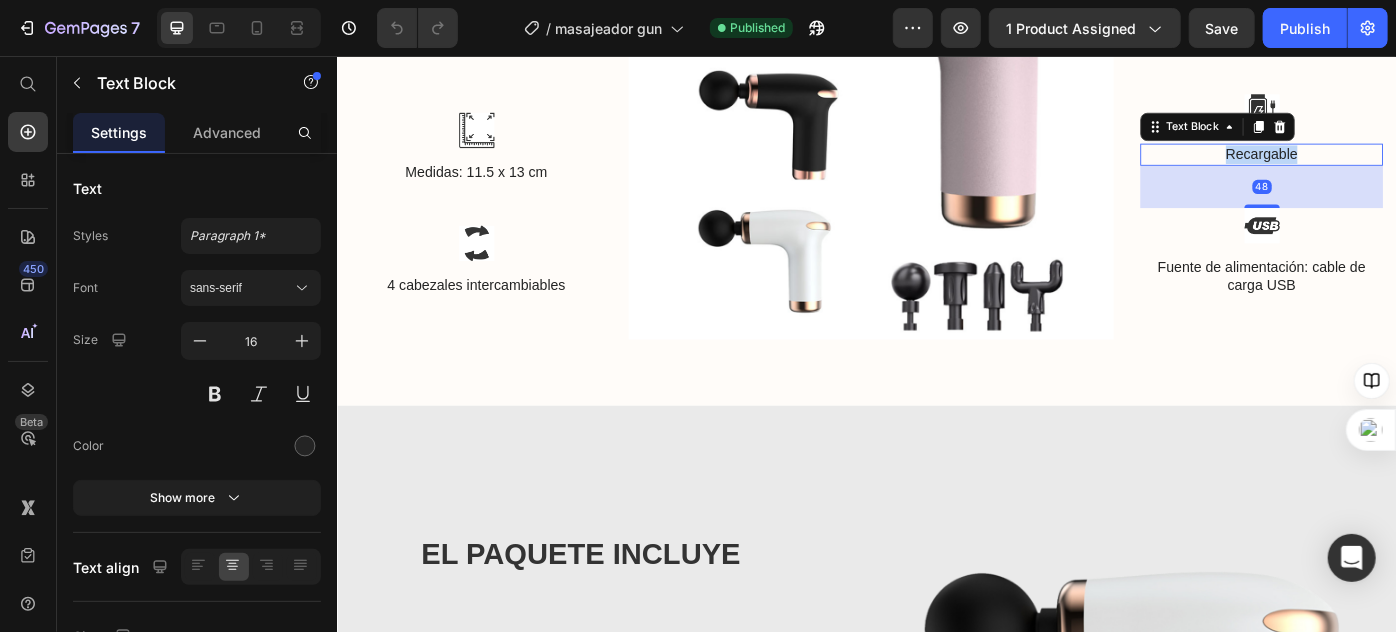click on "Recargable" at bounding box center [1383, 166] 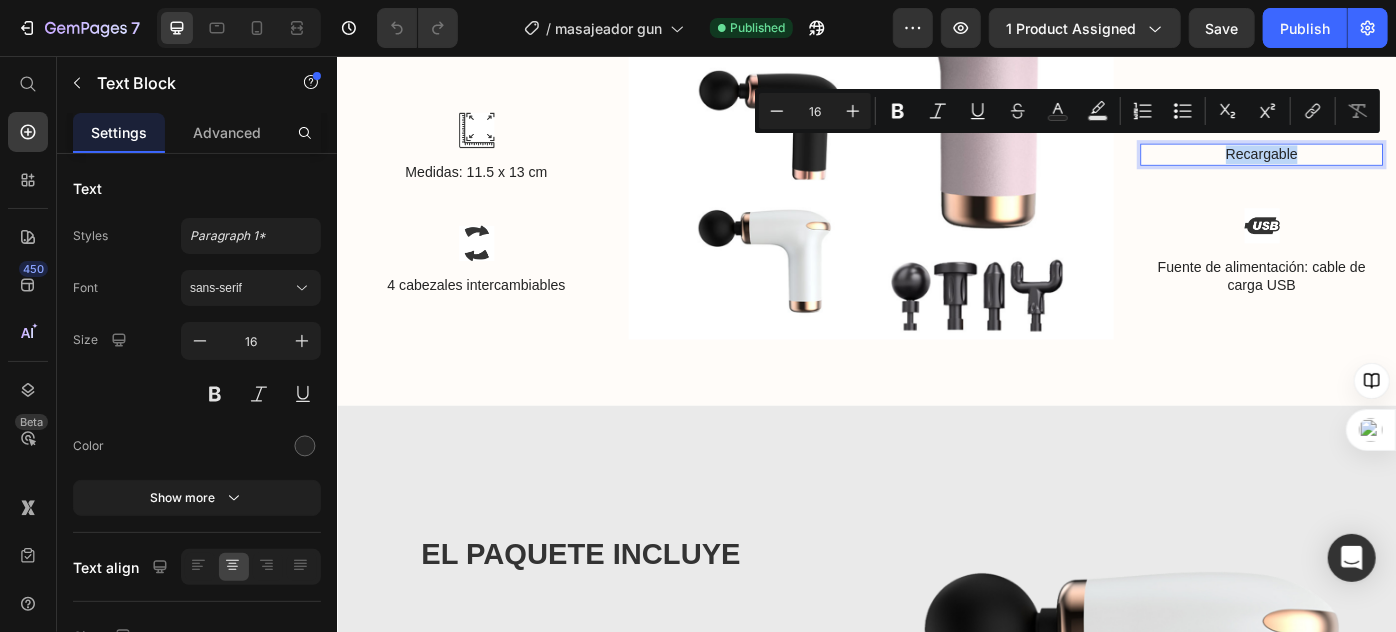 copy on "Recargable" 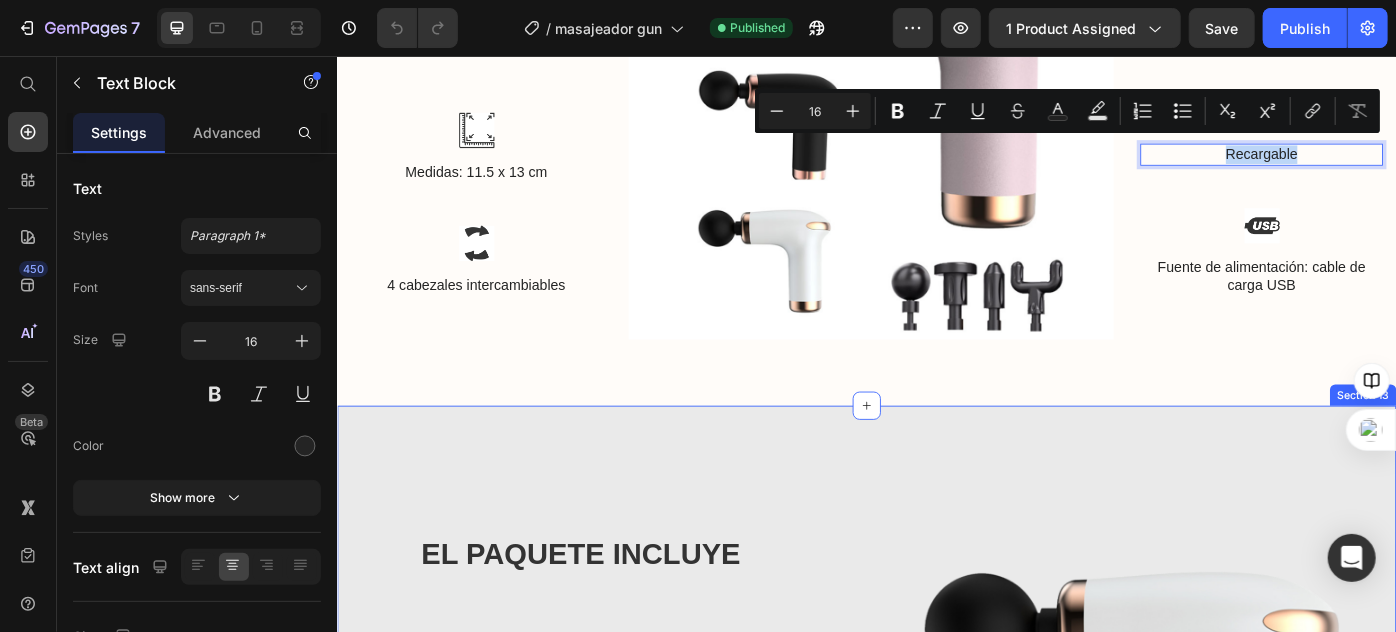 click on "EL PAQUETE INCLUYE Heading 1  pistola de masaje 4  cabezales de masaje 1 cable de carga Item List Row Image Row Section 13" at bounding box center [936, 808] 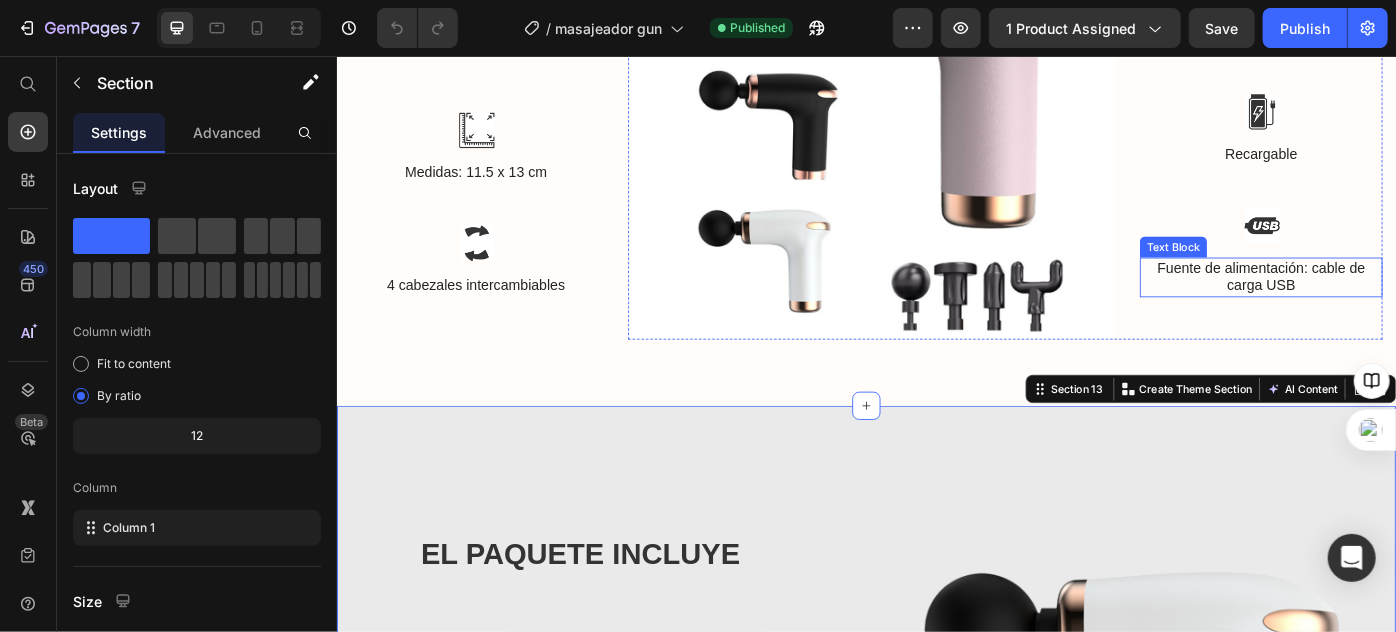 click on "Fuente de alimentación: cable de carga USB" at bounding box center [1383, 306] 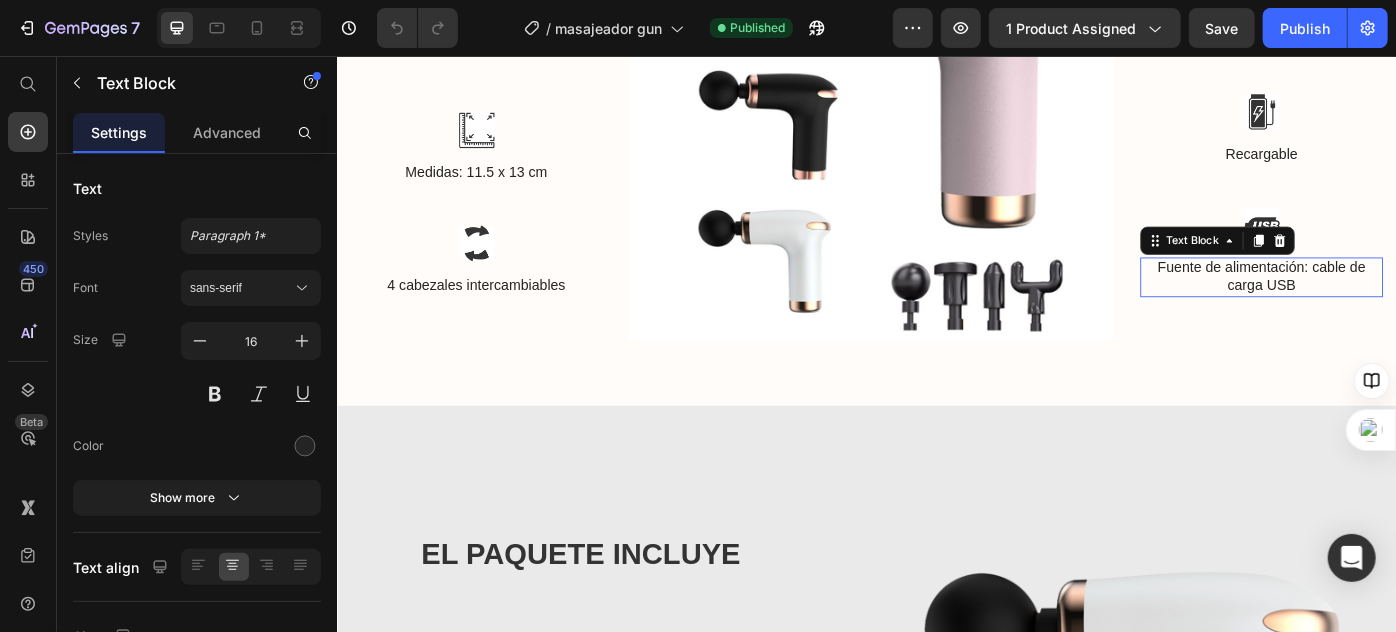 click on "Fuente de alimentación: cable de carga USB" at bounding box center (1383, 306) 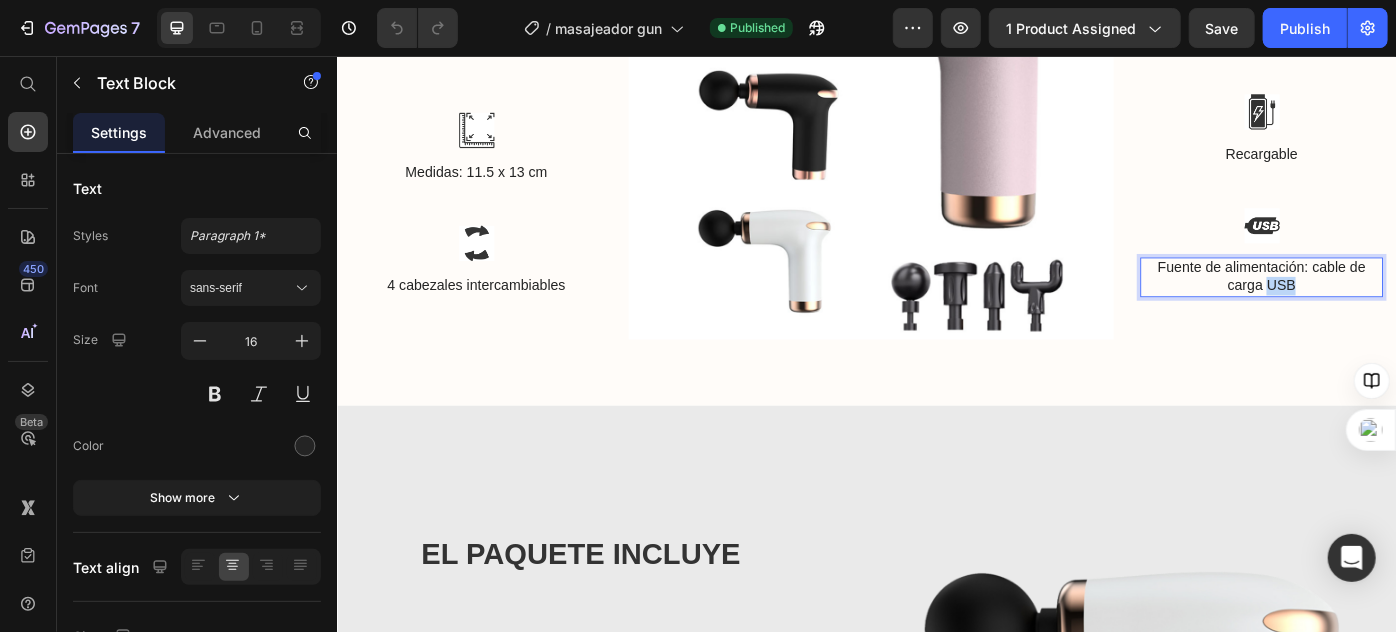 click on "Fuente de alimentación: cable de carga USB" at bounding box center (1383, 306) 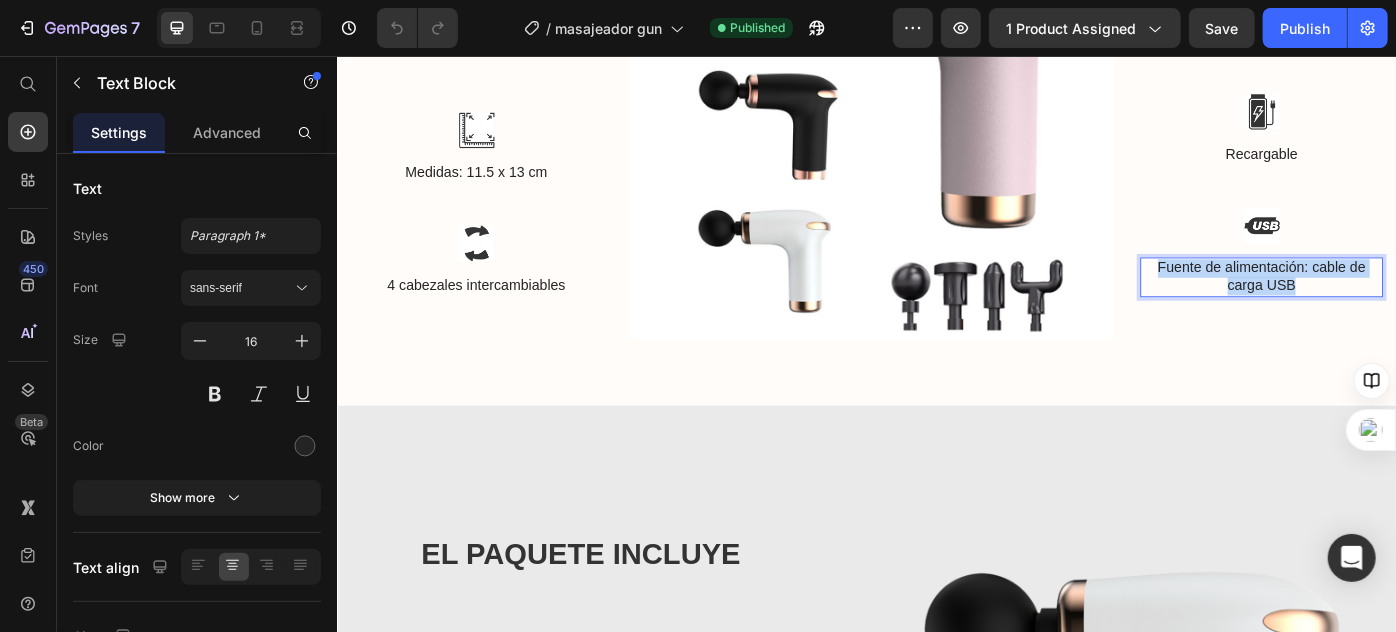 click on "Fuente de alimentación: cable de carga USB" at bounding box center (1383, 306) 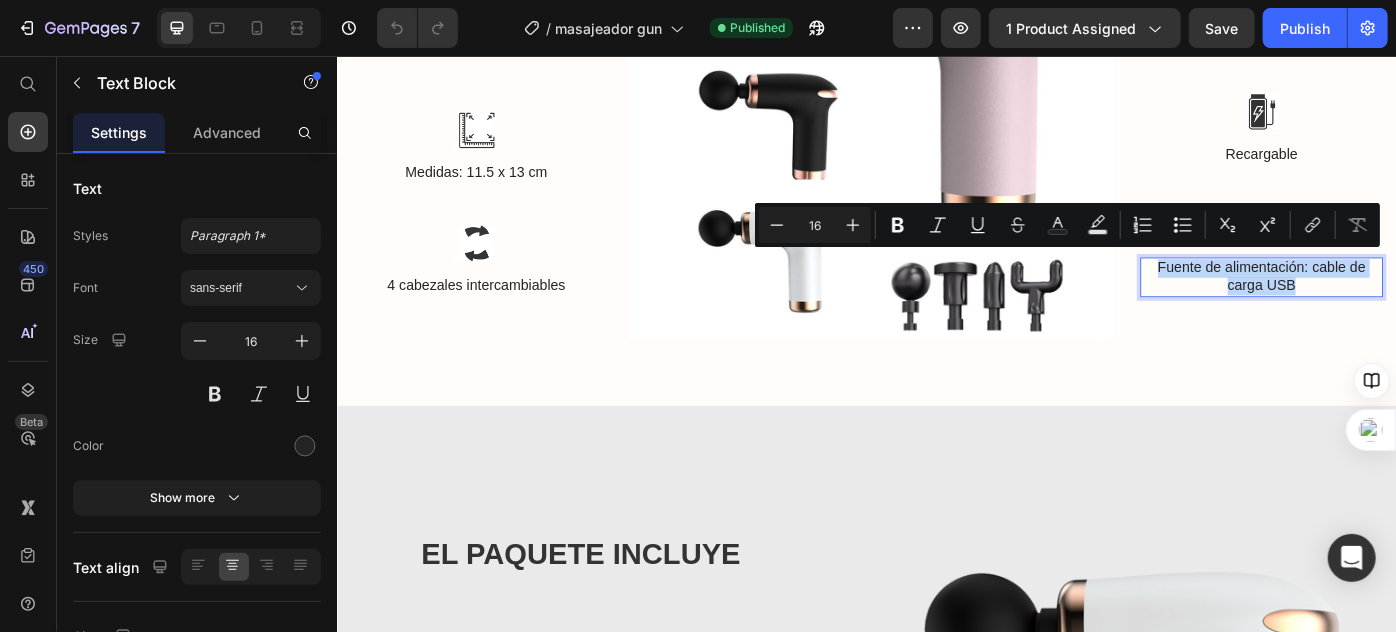 copy on "Fuente de alimentación: cable de carga USB" 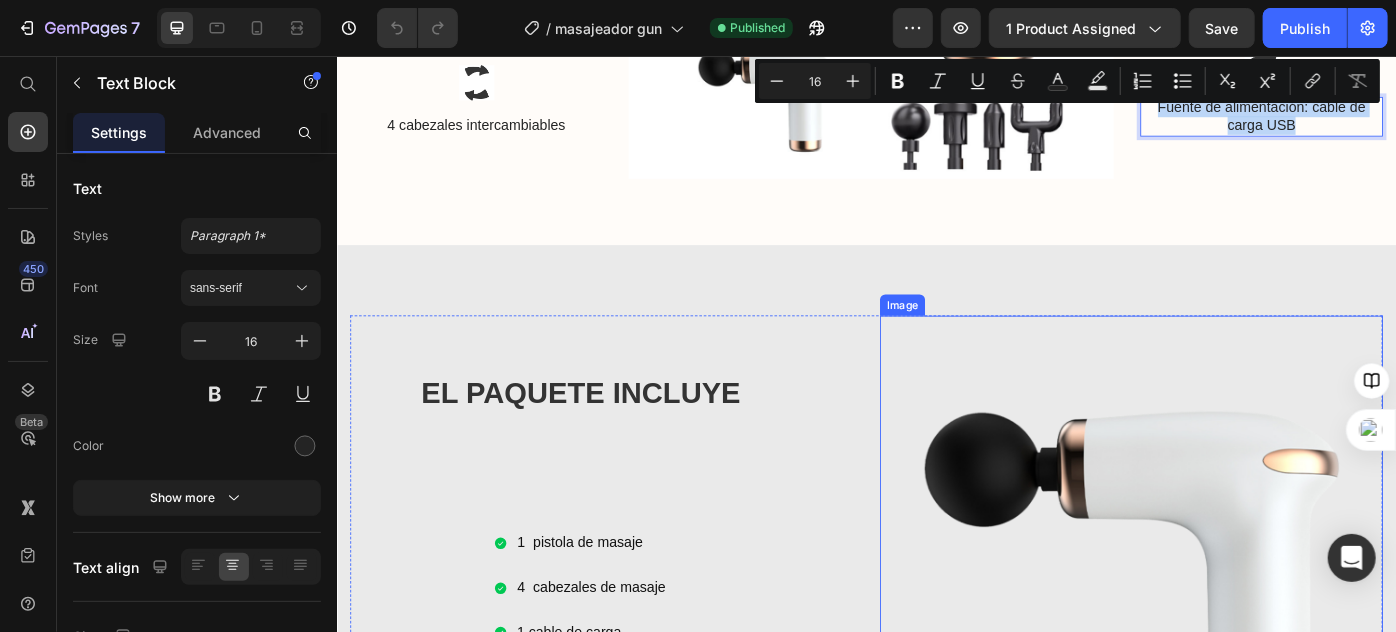 scroll, scrollTop: 8727, scrollLeft: 0, axis: vertical 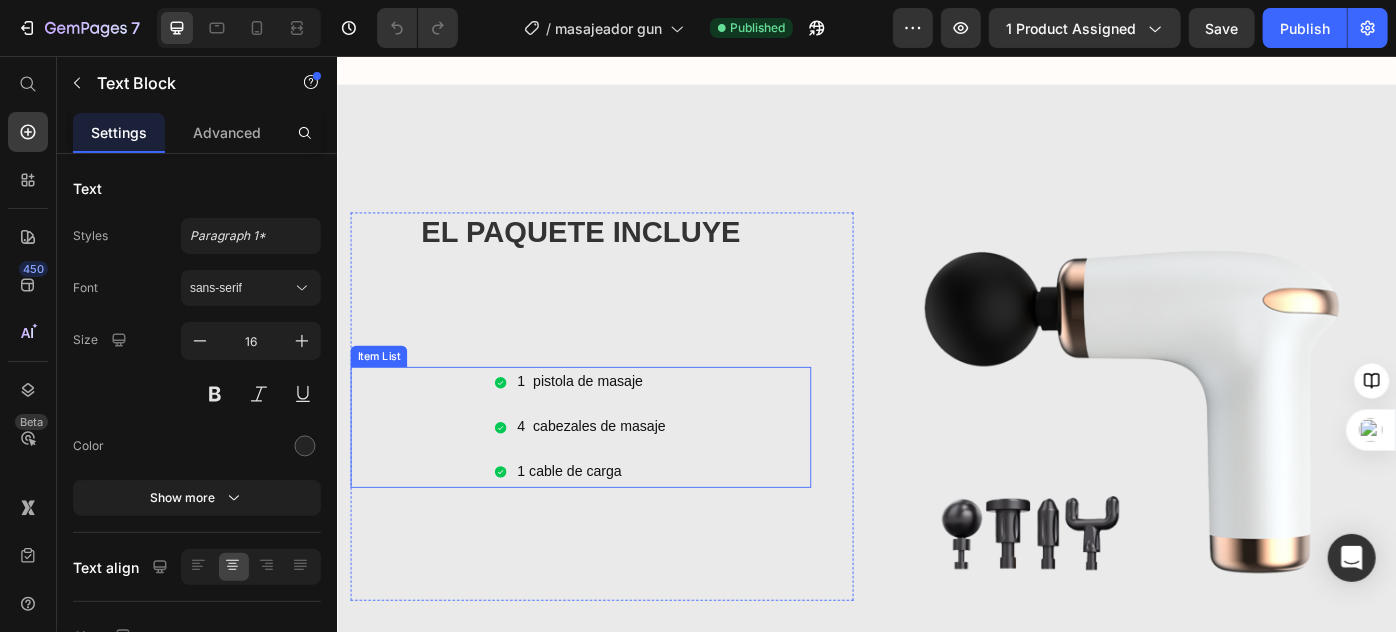 click on "1  pistola de masaje" at bounding box center (624, 424) 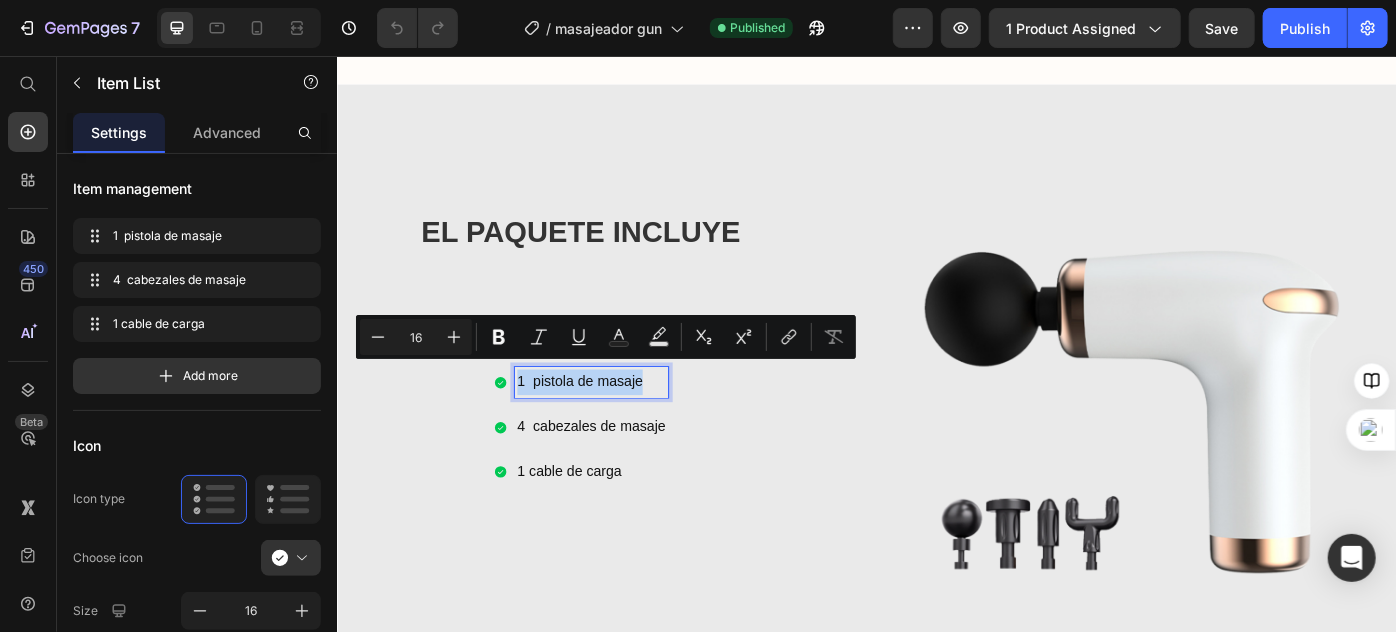 copy on "1  pistola de masaje" 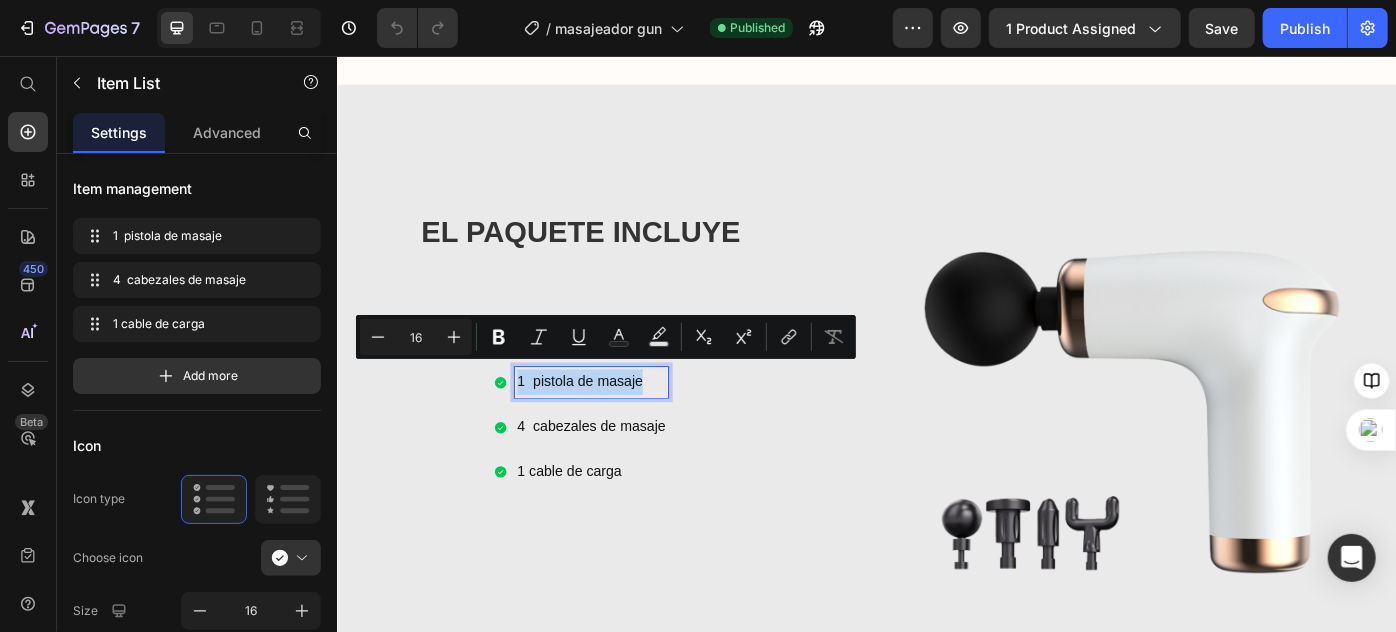 click on "4  cabezales de masaje" at bounding box center [624, 475] 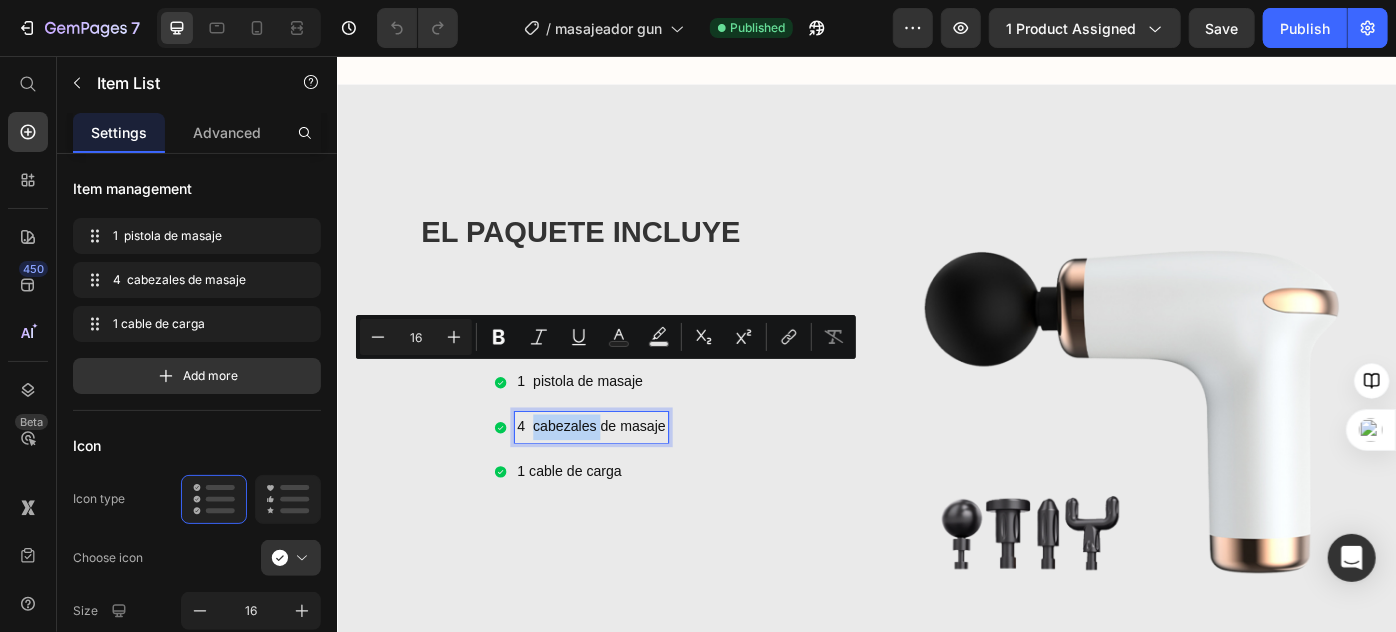 click on "4  cabezales de masaje" at bounding box center [624, 475] 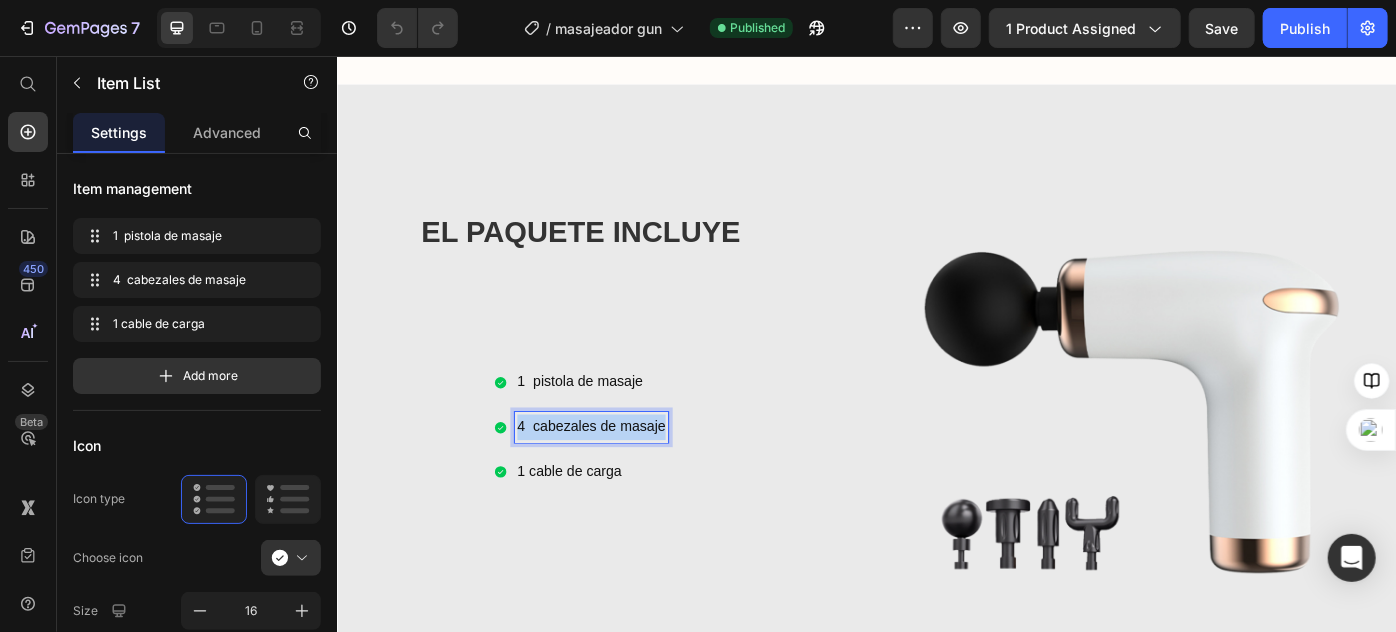 click on "4  cabezales de masaje" at bounding box center [624, 475] 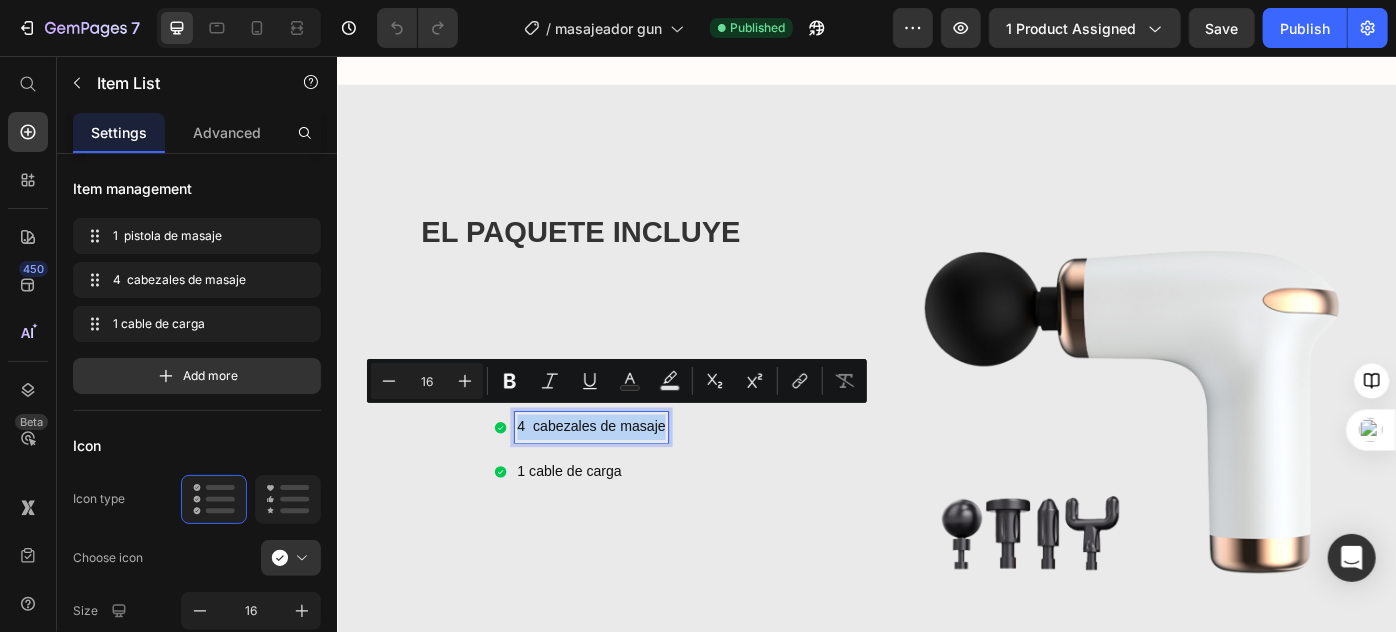 copy on "4  cabezales de masaje" 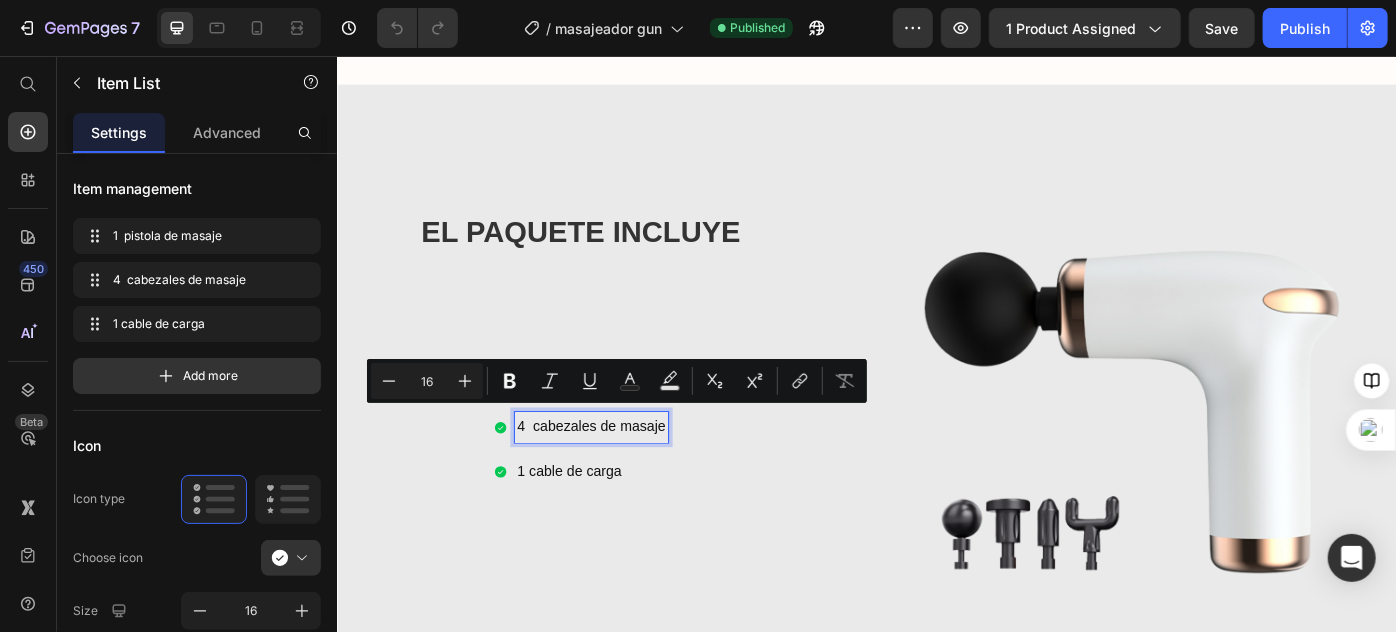 click on "1 cable de carga" at bounding box center (624, 526) 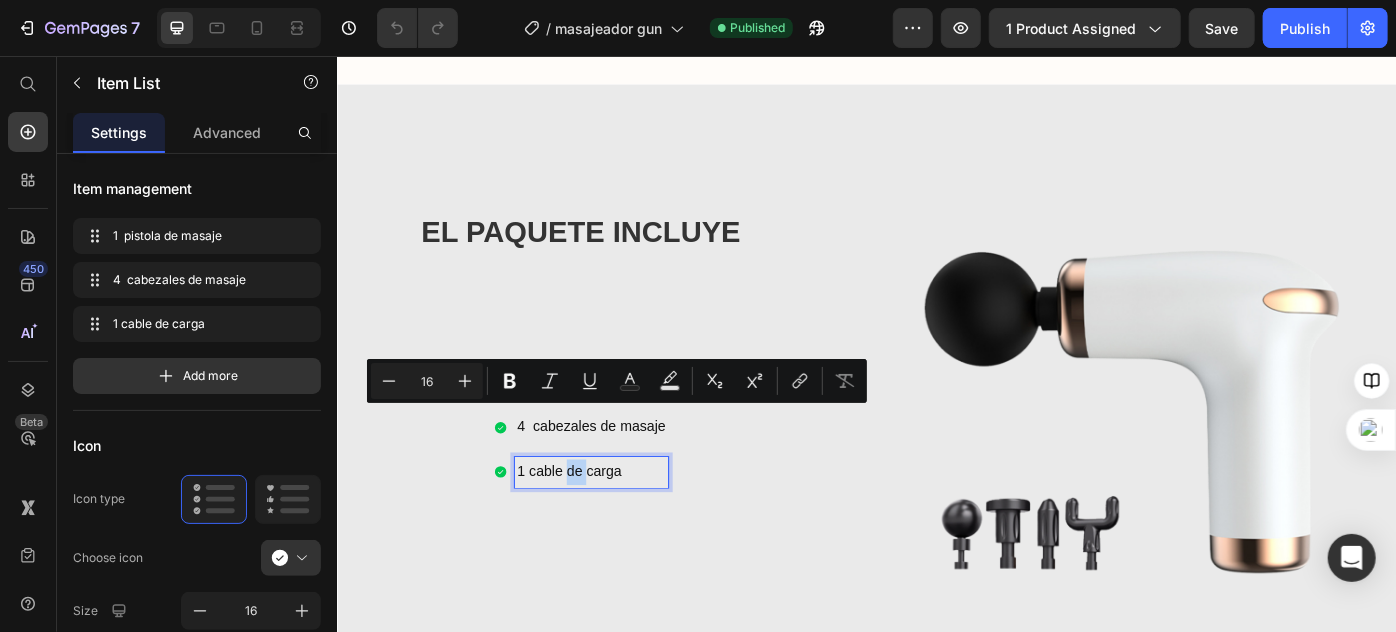 click on "1 cable de carga" at bounding box center [624, 526] 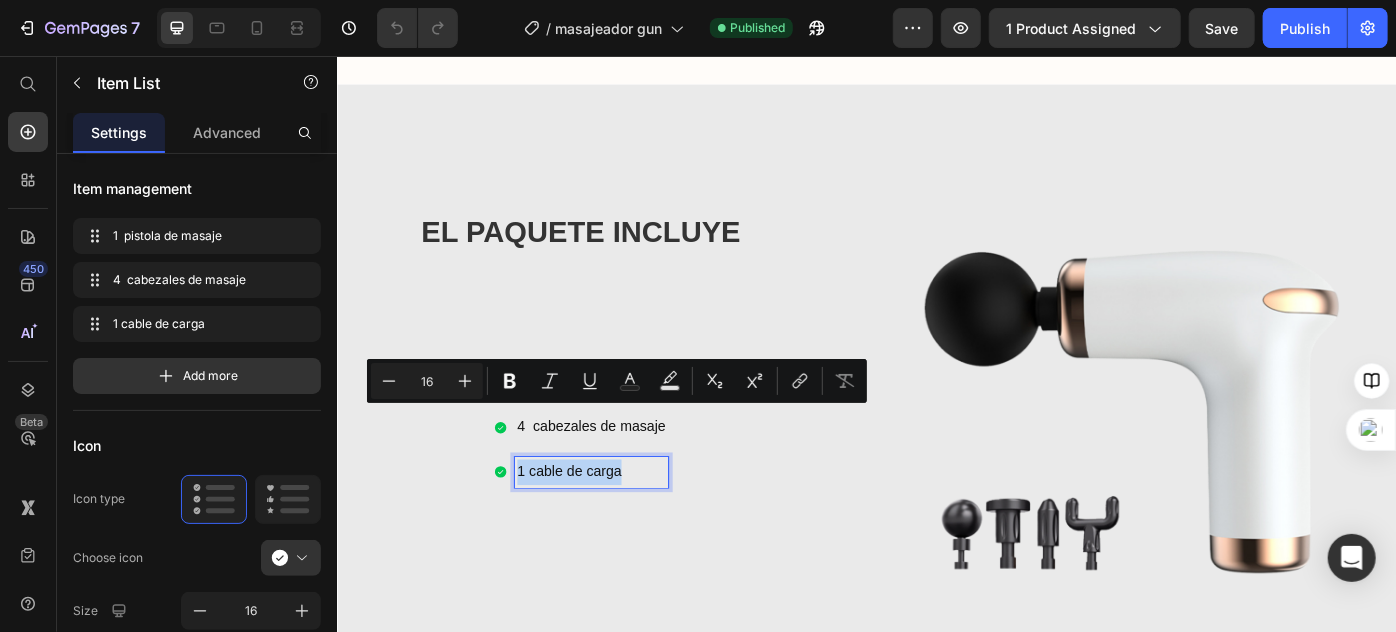 click on "1 cable de carga" at bounding box center [624, 526] 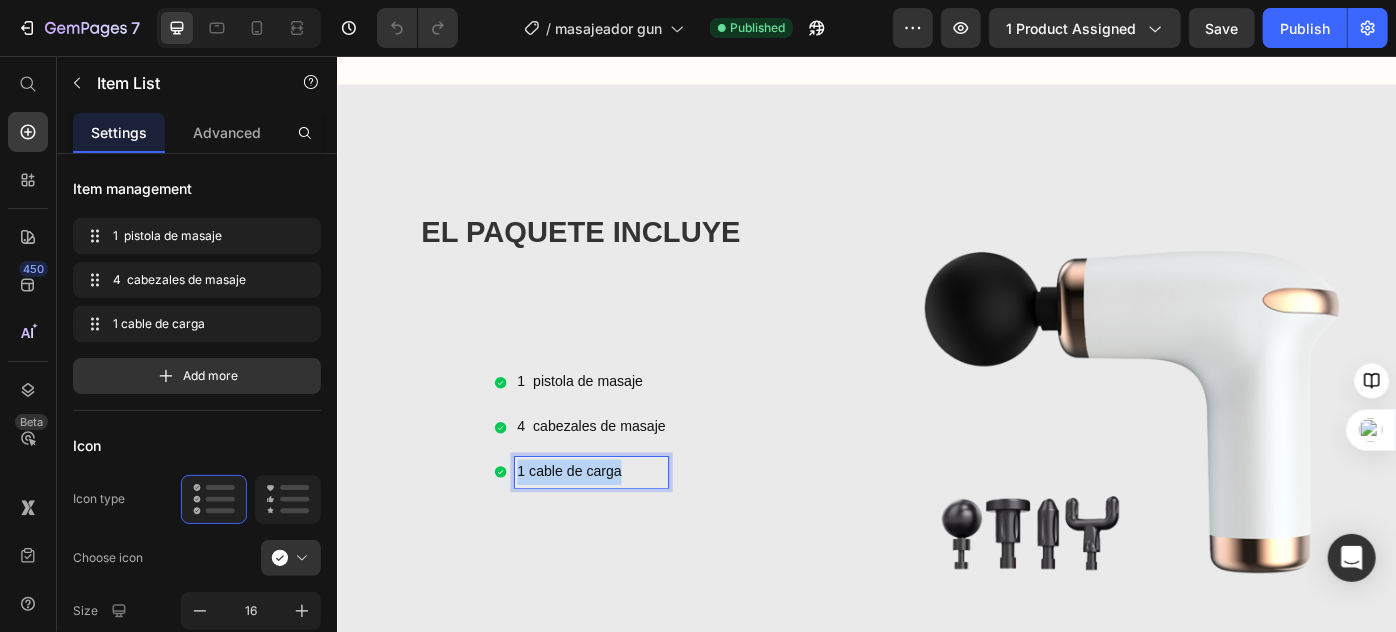 copy on "1 cable de carga" 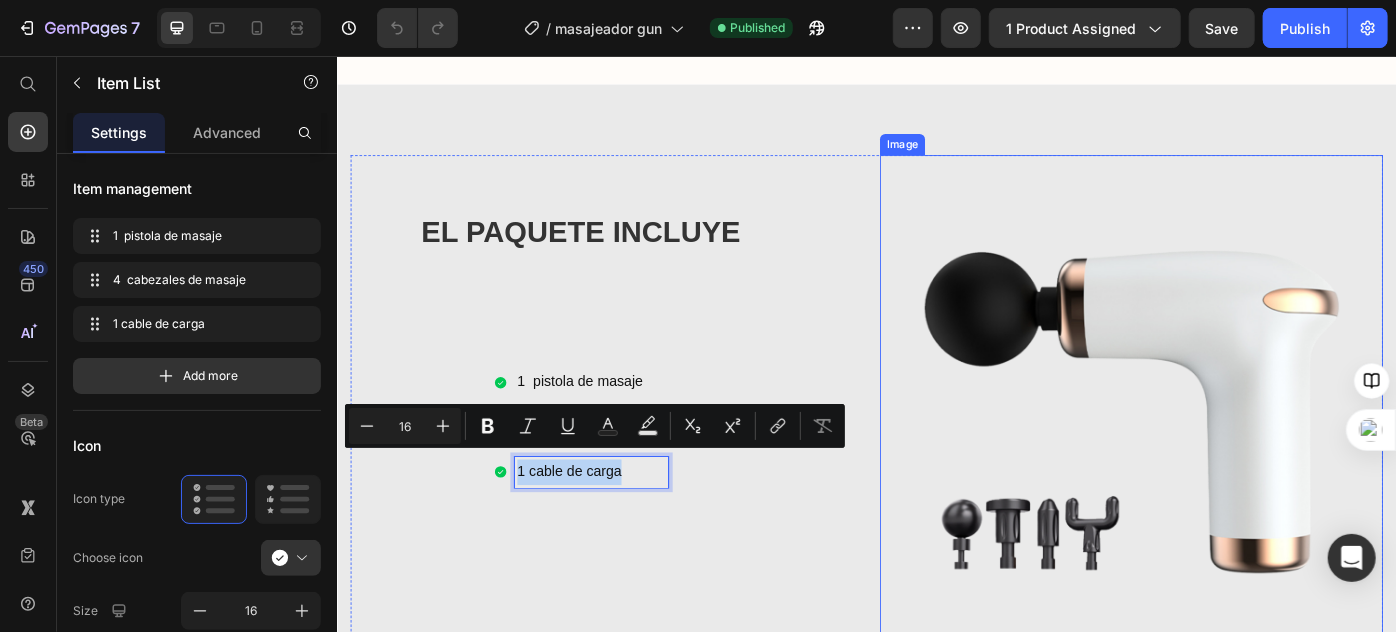 click at bounding box center [1236, 452] 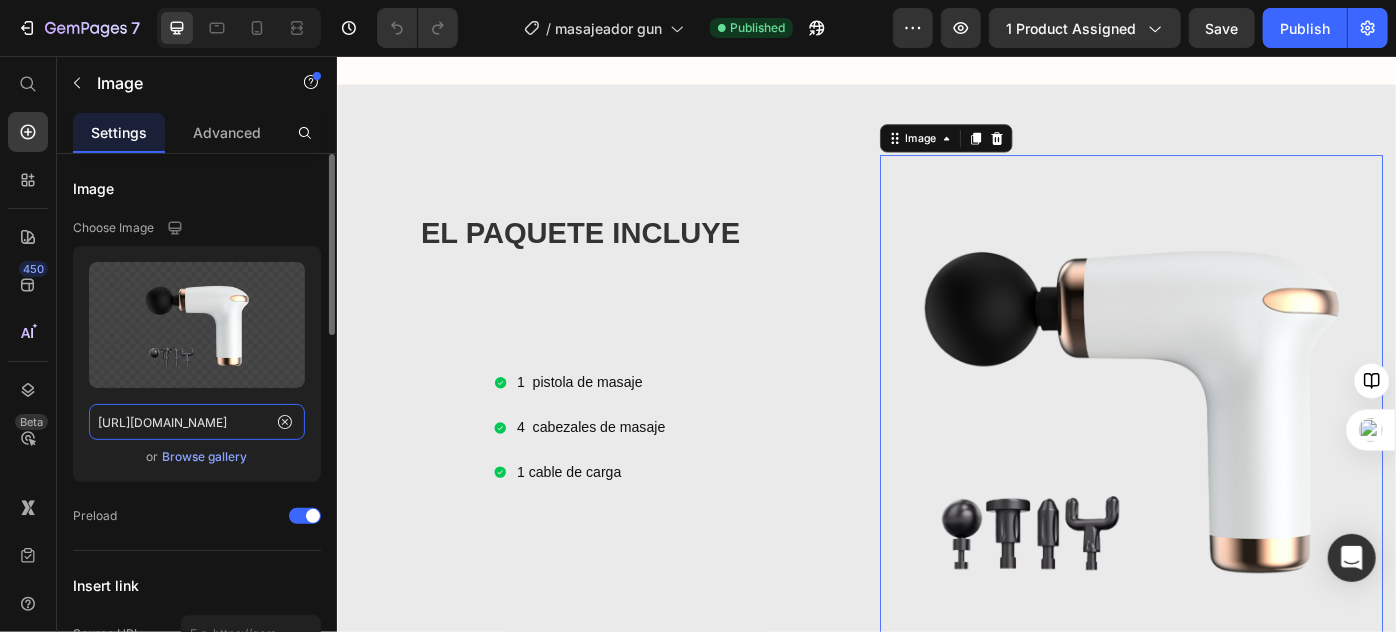 click on "[URL][DOMAIN_NAME]" 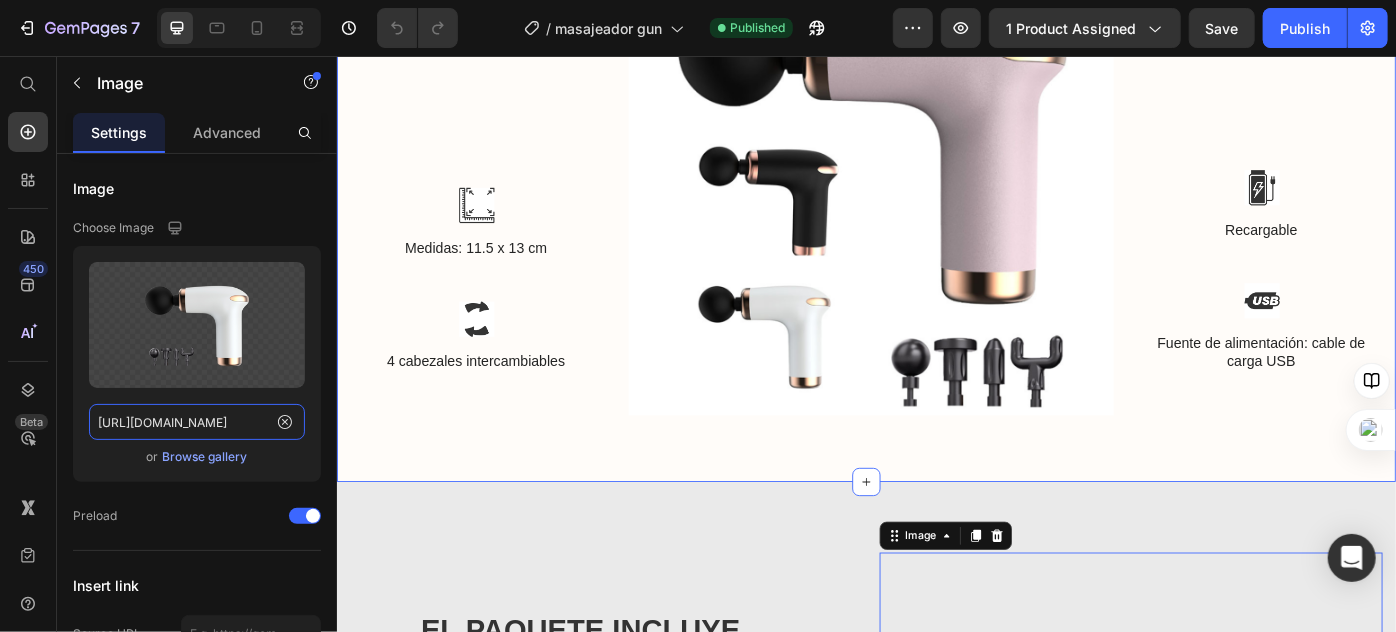 scroll, scrollTop: 8181, scrollLeft: 0, axis: vertical 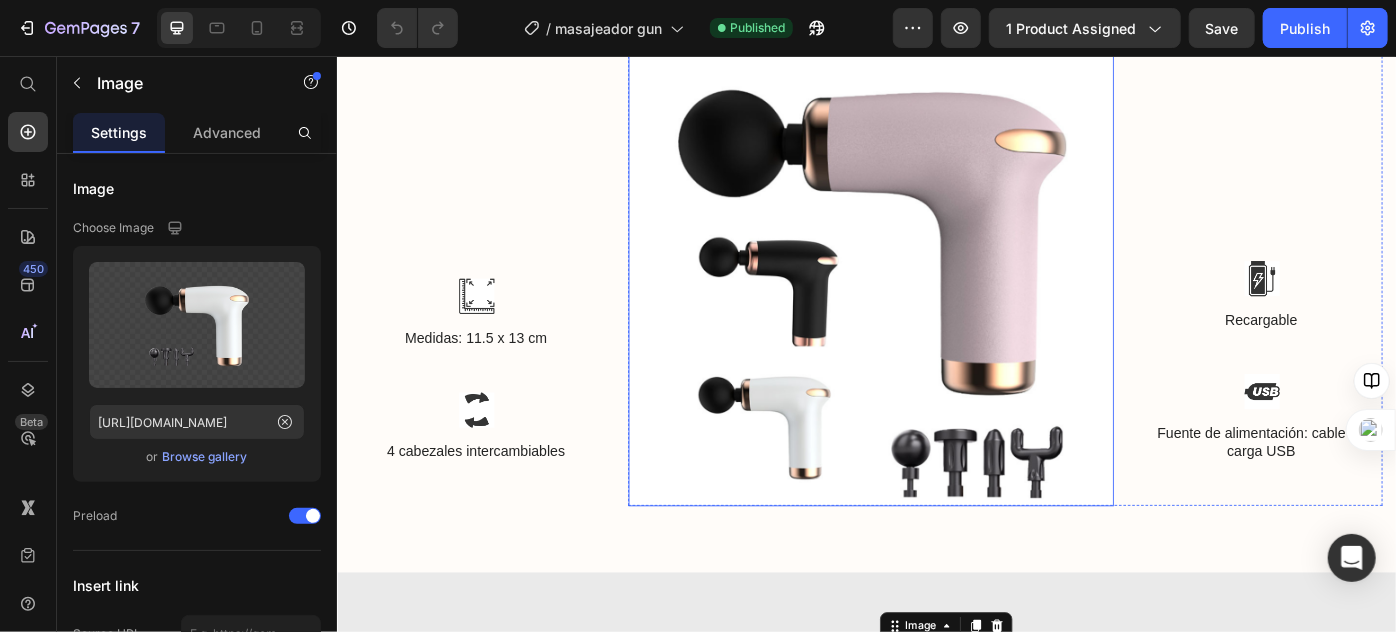 click at bounding box center [941, 290] 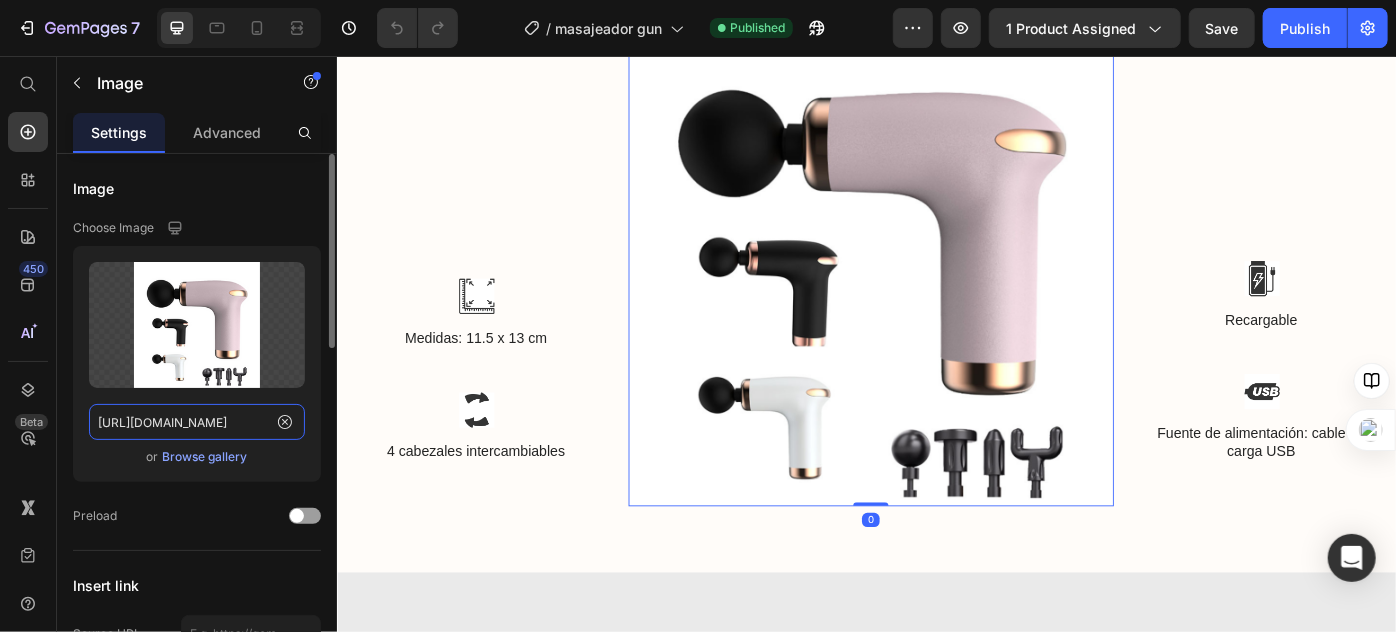 click on "[URL][DOMAIN_NAME]" 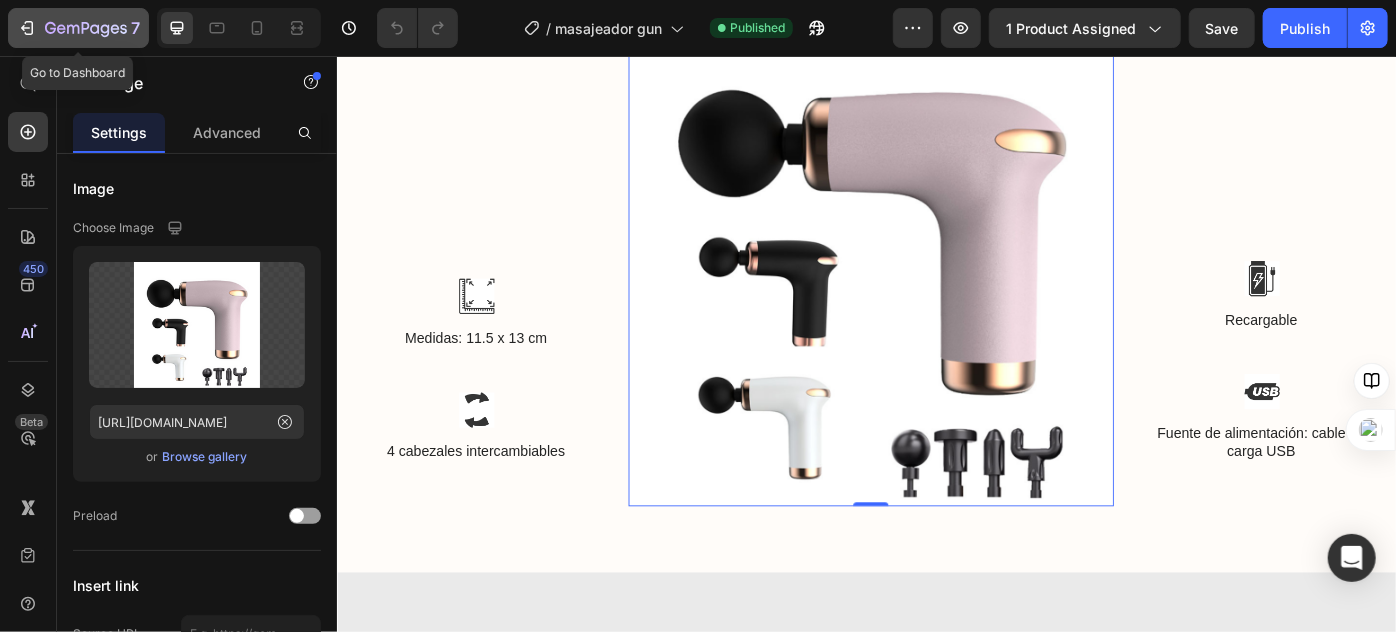 click on "7" at bounding box center [78, 28] 